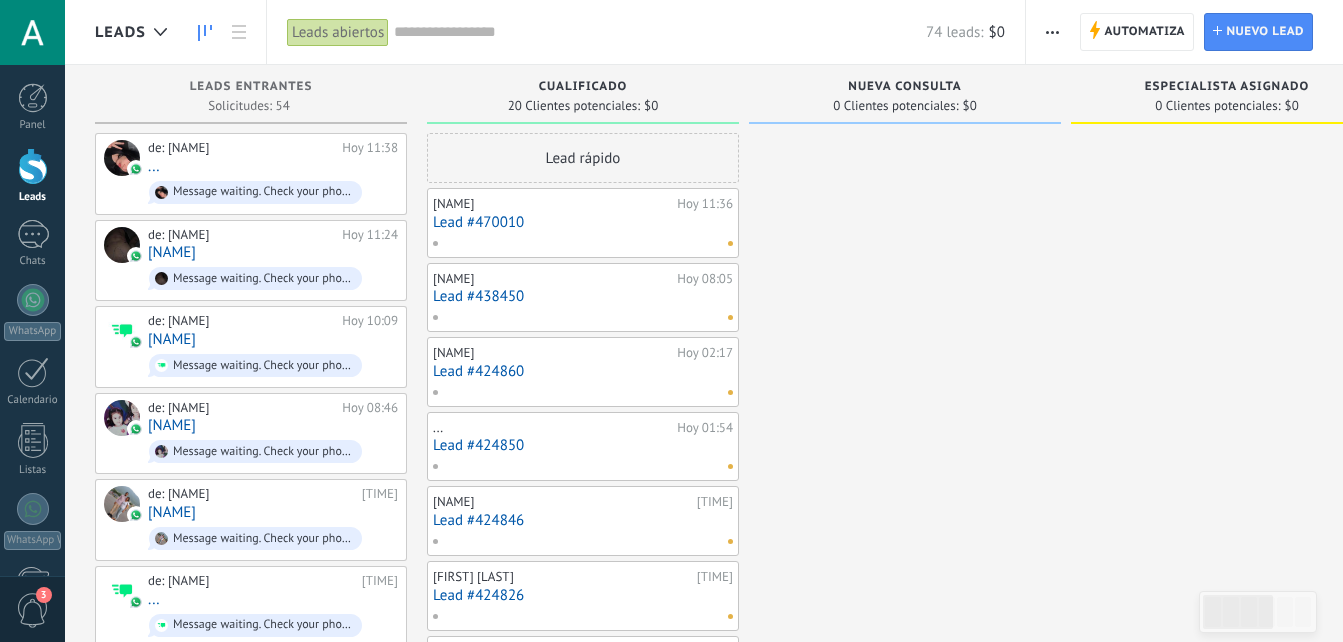 scroll, scrollTop: 0, scrollLeft: 0, axis: both 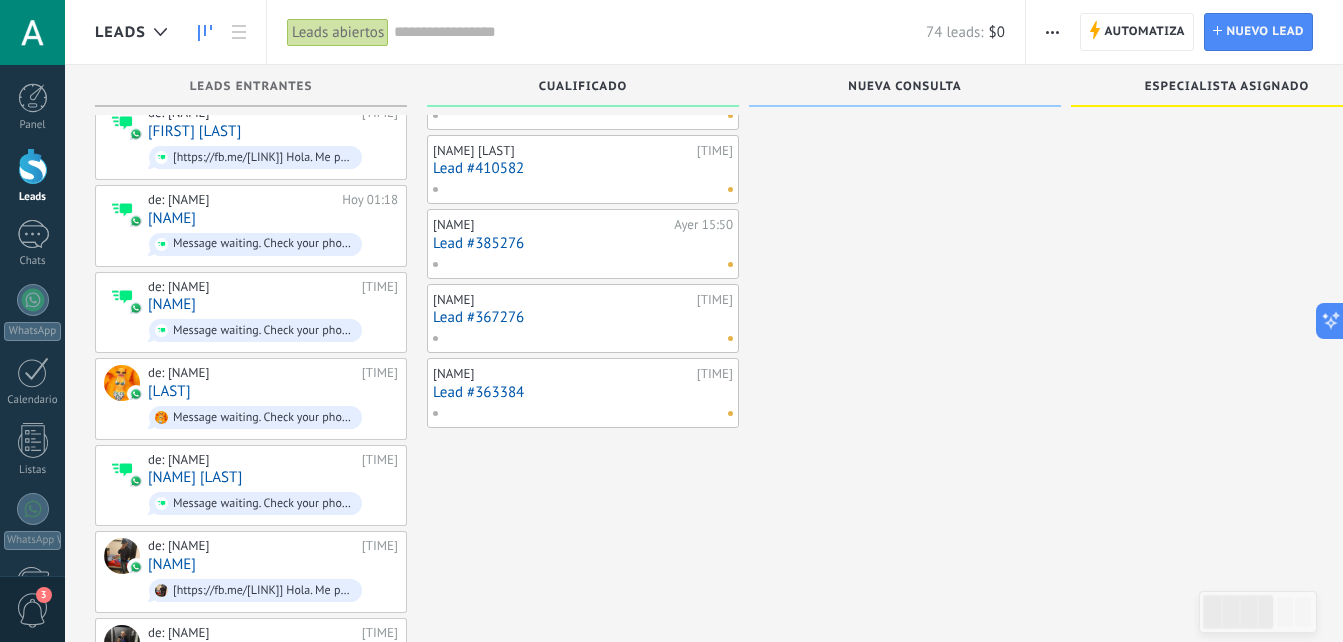 click on "Lead #363384" at bounding box center (583, 392) 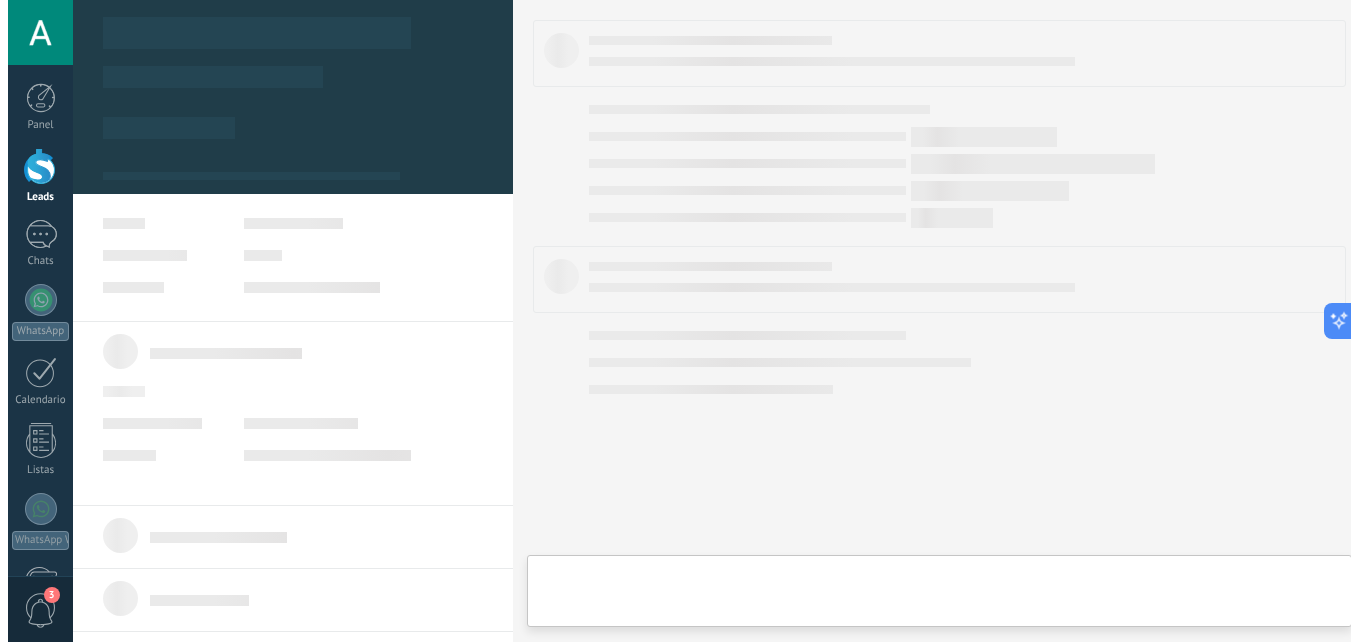scroll, scrollTop: 0, scrollLeft: 0, axis: both 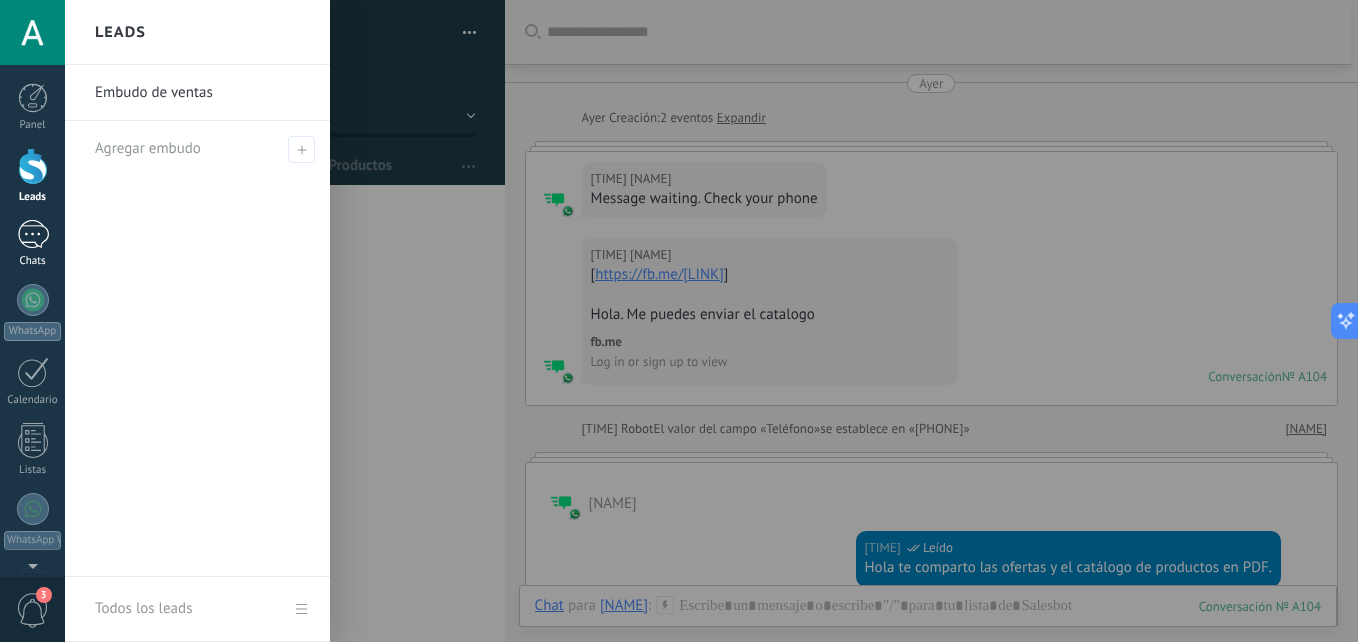 click at bounding box center (33, 234) 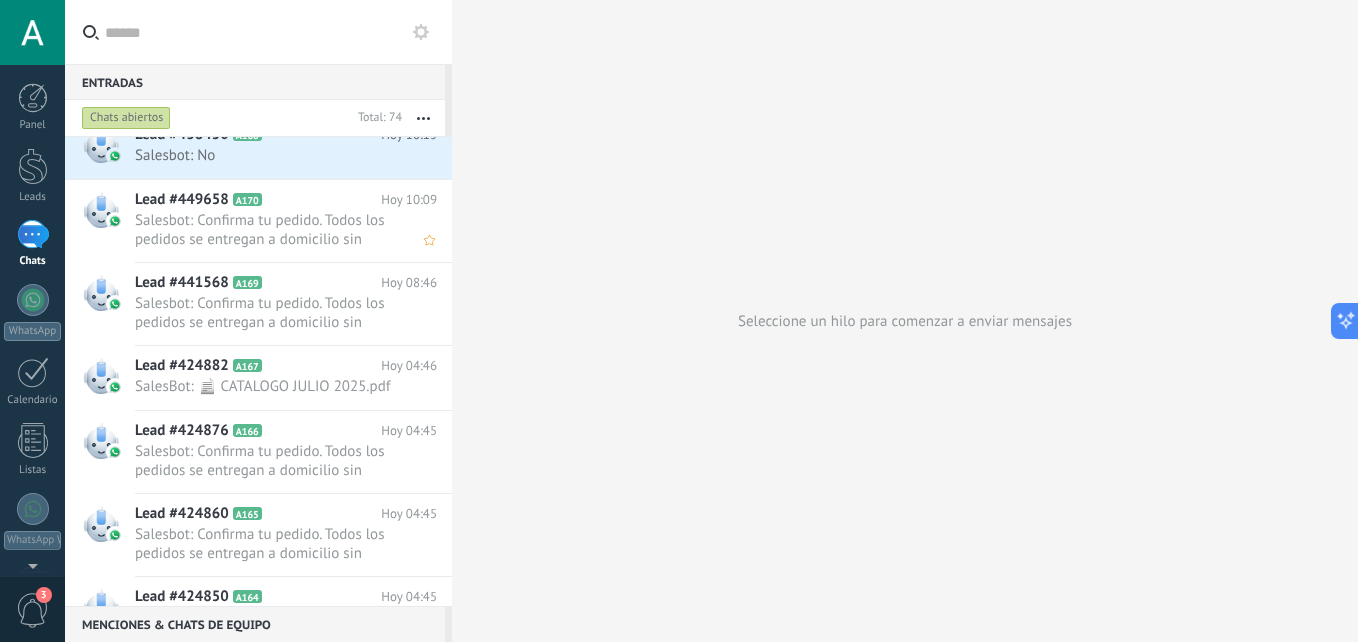 scroll, scrollTop: 469, scrollLeft: 0, axis: vertical 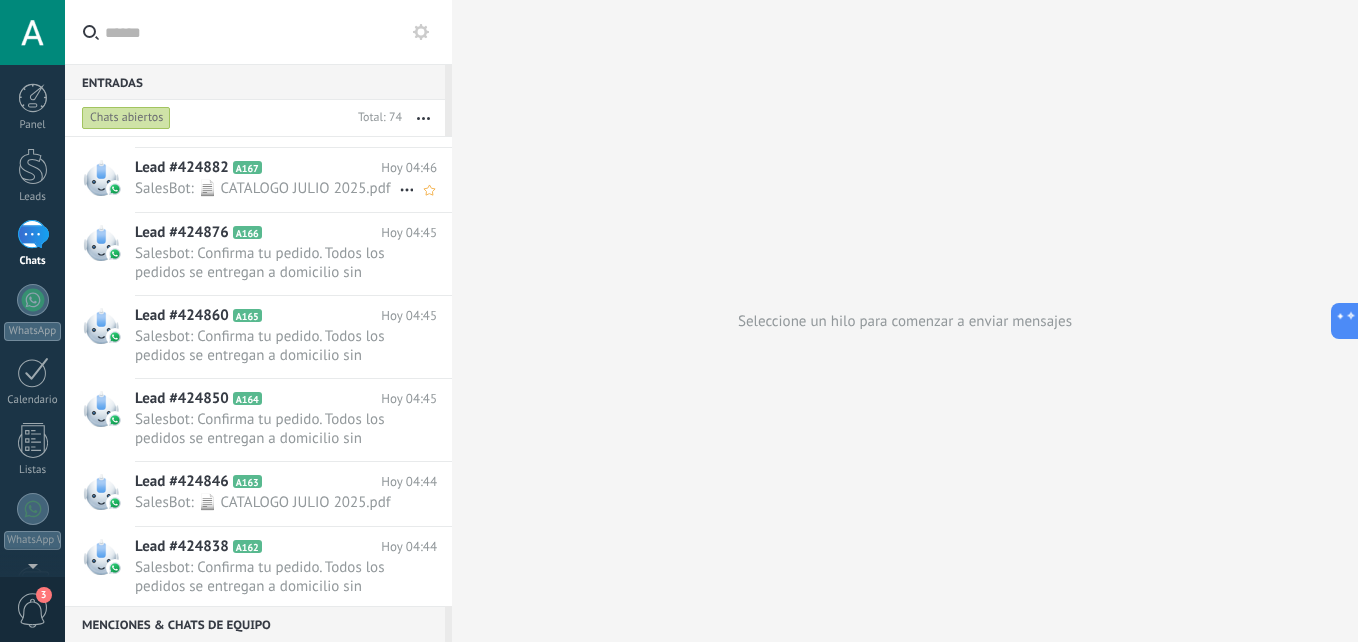 click on "SalesBot: 📄 CATALOGO JULIO 2025.pdf" at bounding box center (267, 188) 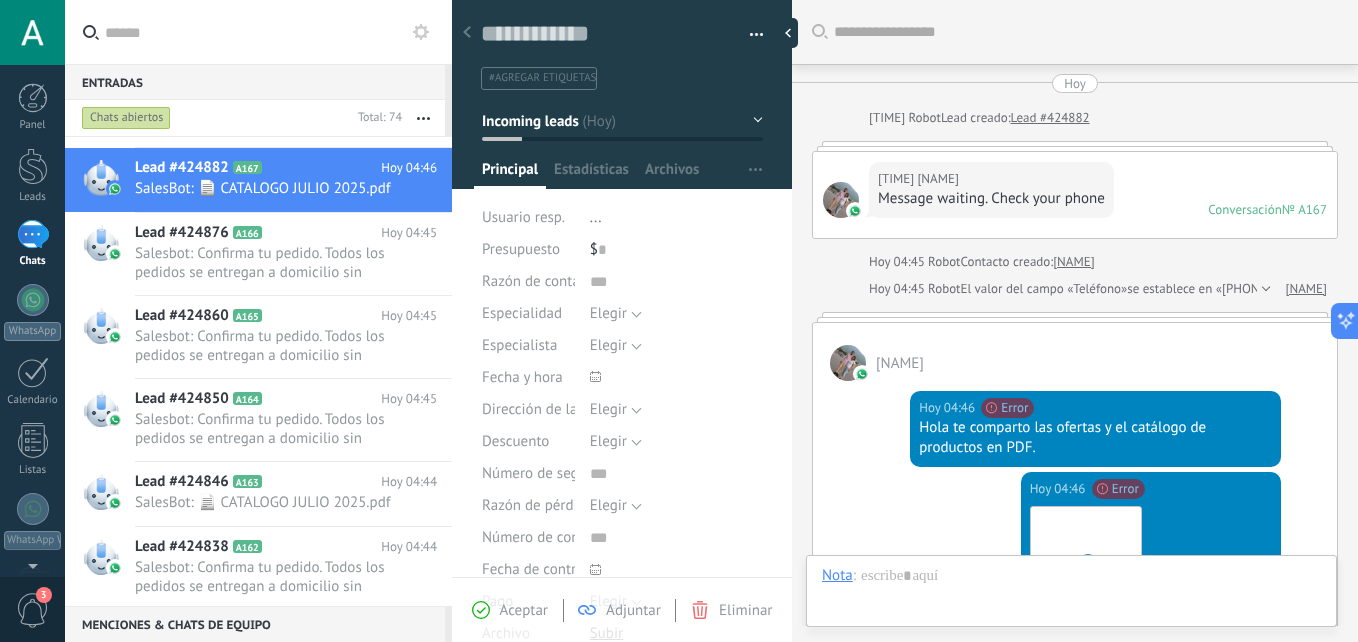 scroll, scrollTop: 30, scrollLeft: 0, axis: vertical 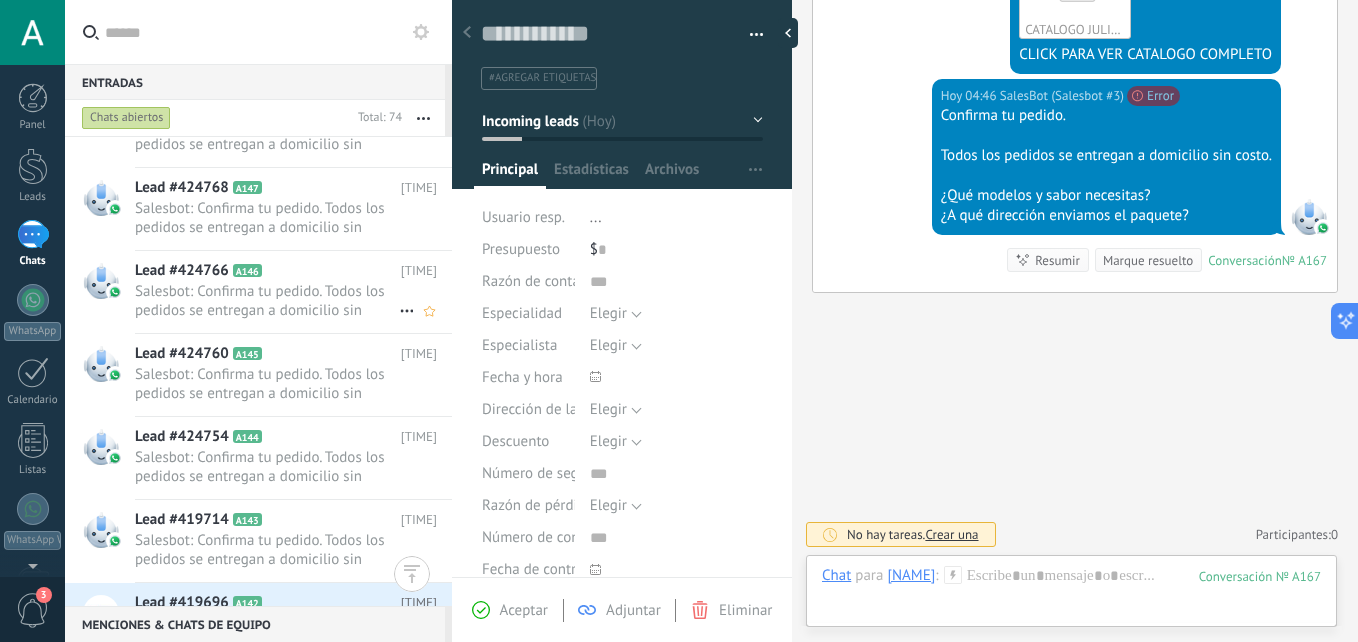 click on "Lead #424766
A146
[TIME]
Salesbot: Confirma tu pedido.
Todos los pedidos se entregan a domicilio sin costo.
¿Qué modelos y sabor necesitas?
¿A..." at bounding box center (293, 292) 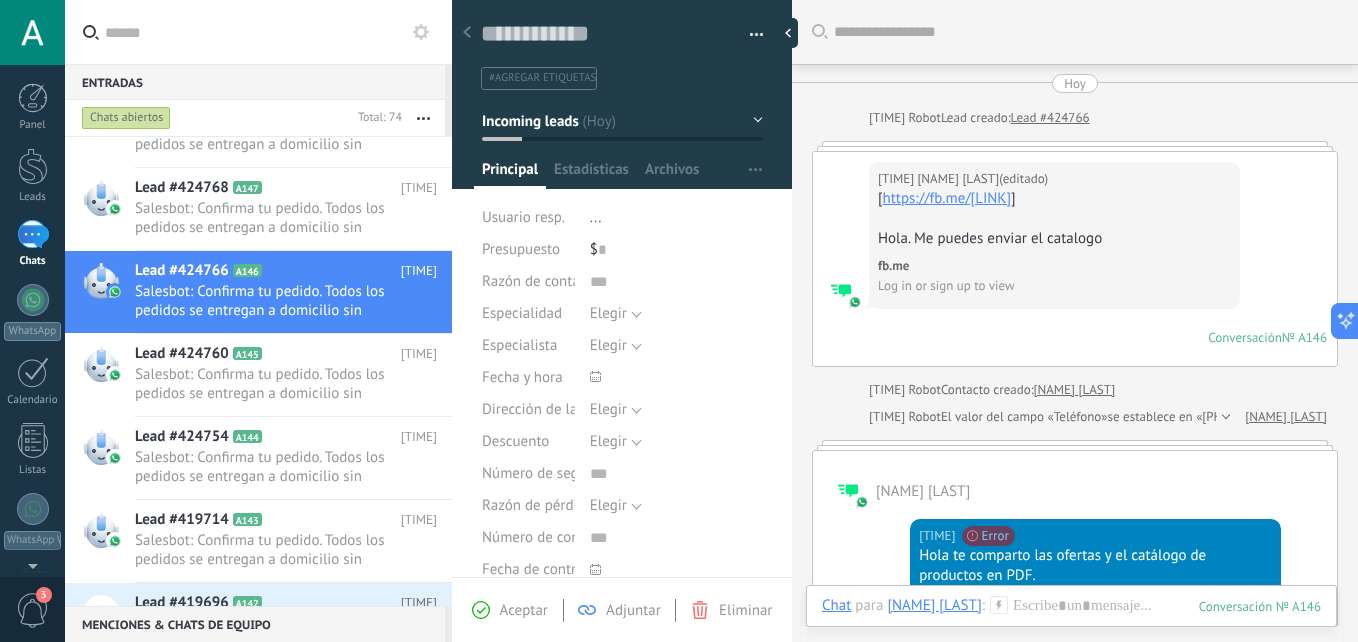 scroll, scrollTop: 1372, scrollLeft: 0, axis: vertical 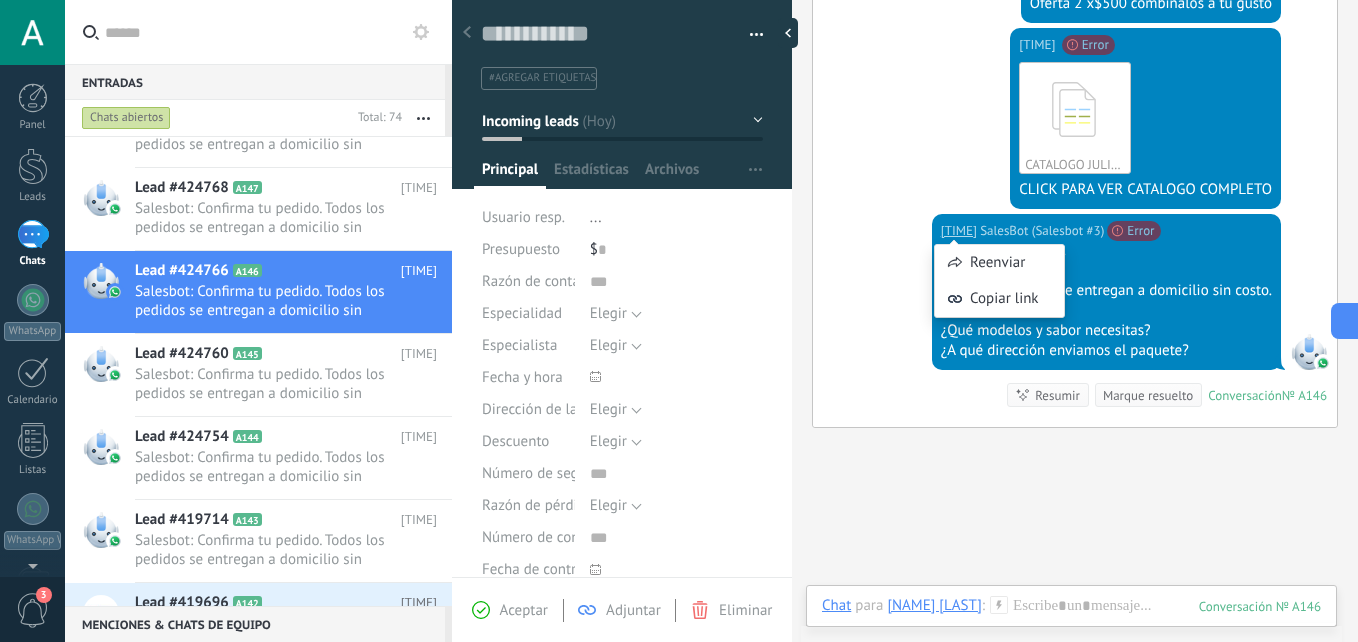 click on "Error interno del servidor" at bounding box center (0, 0) 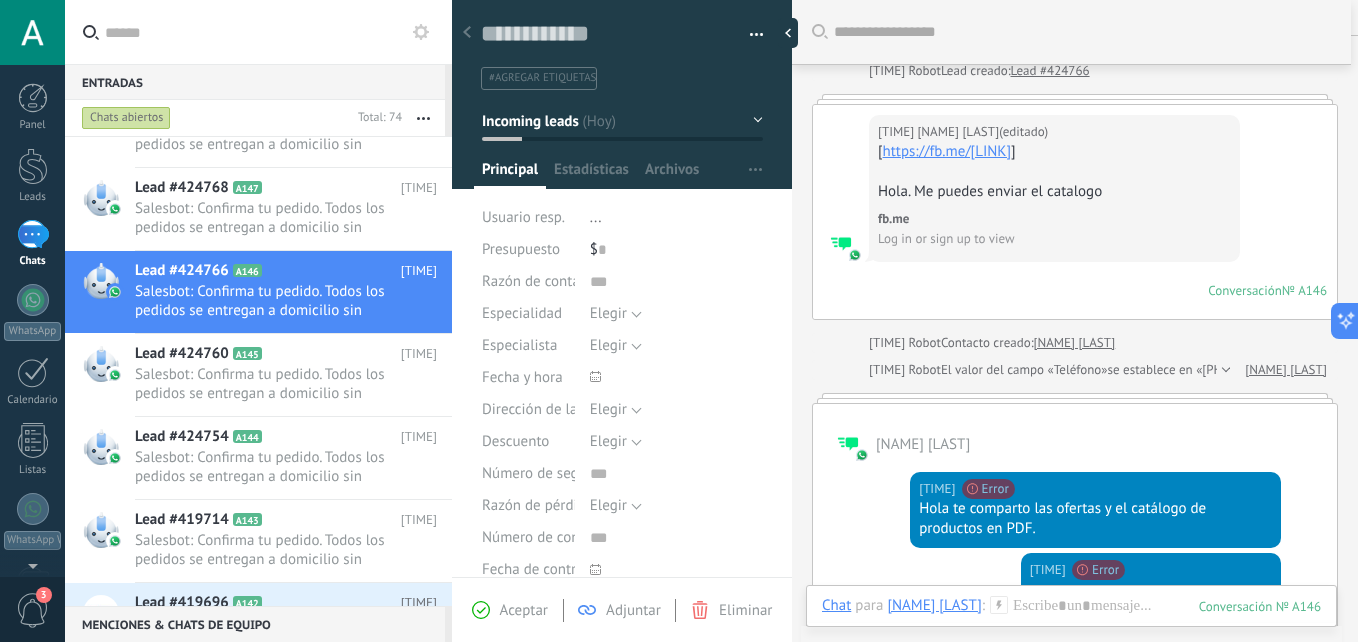 scroll, scrollTop: 46, scrollLeft: 0, axis: vertical 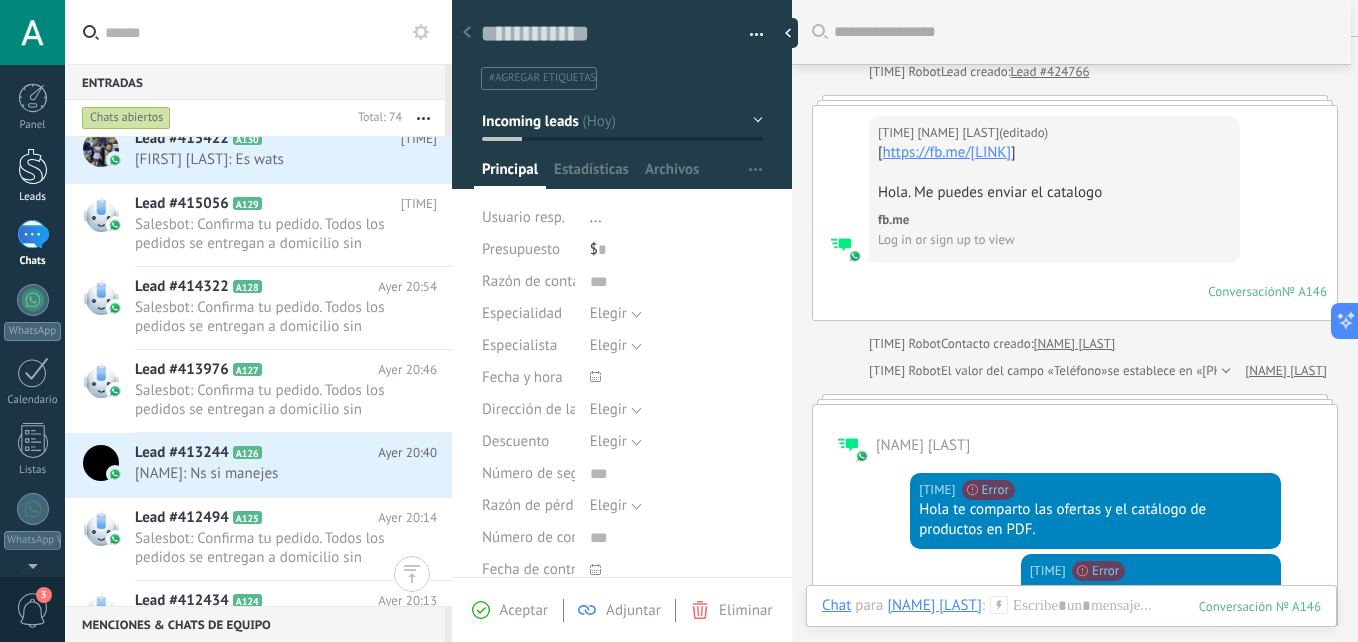 click at bounding box center (33, 166) 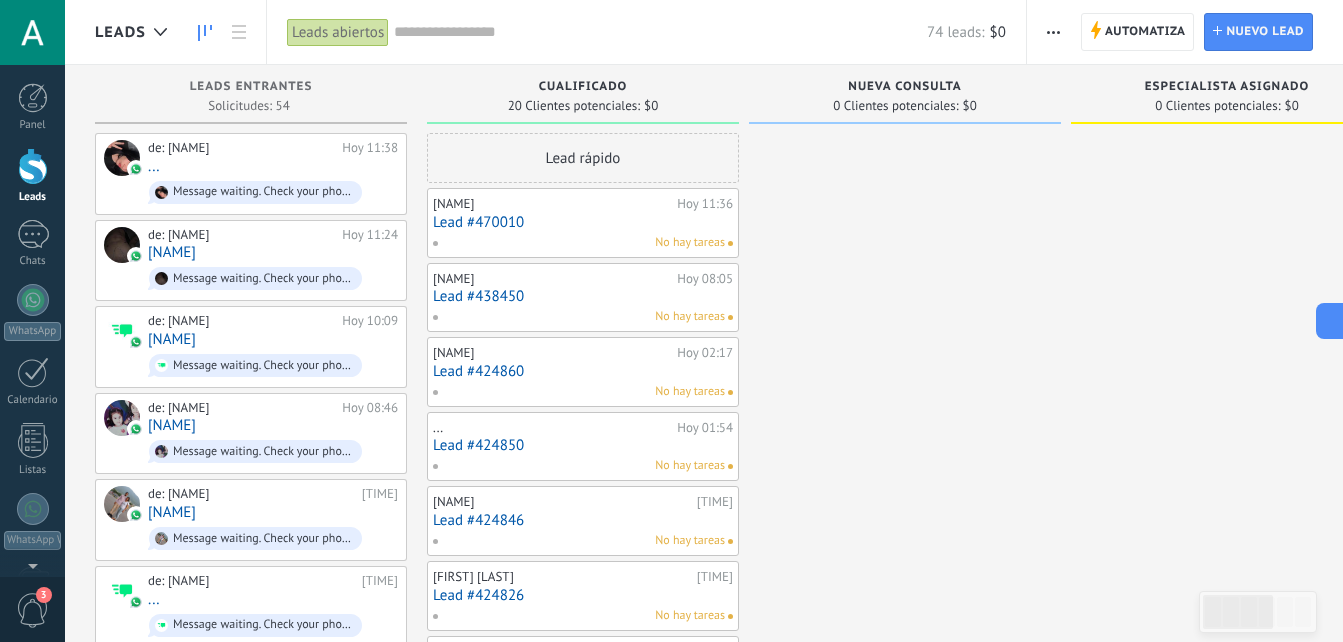 click on "Lead #470010" at bounding box center (583, 222) 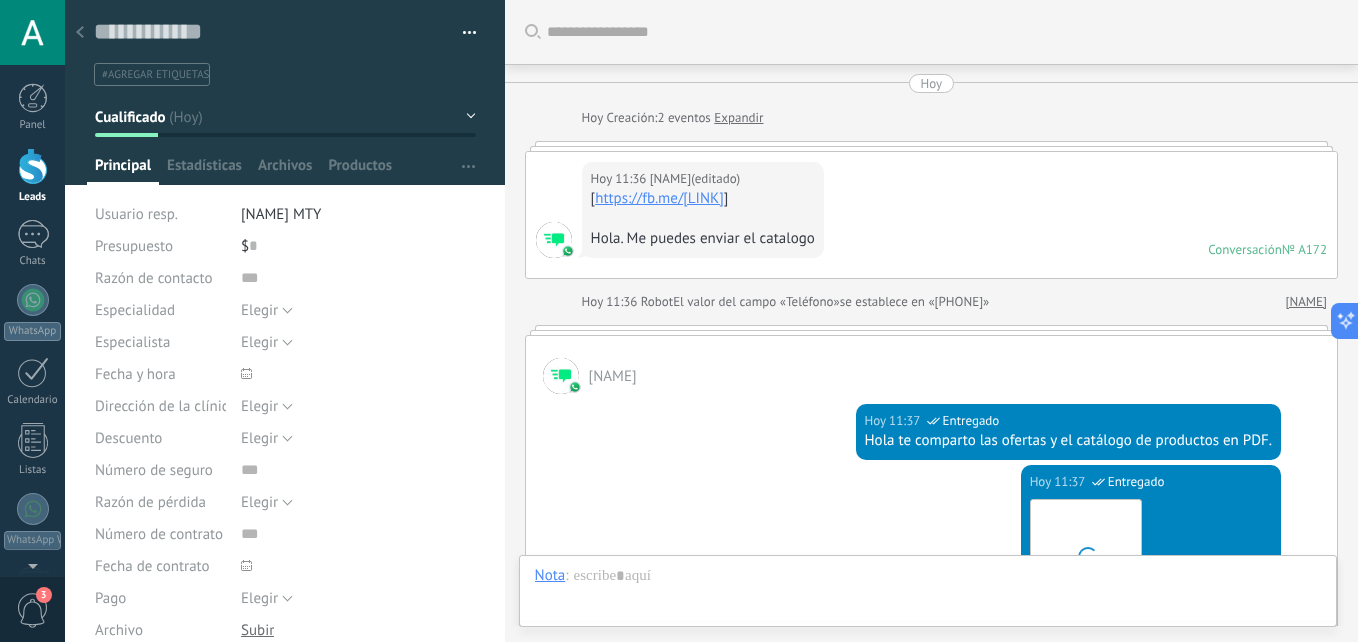 scroll, scrollTop: 1451, scrollLeft: 0, axis: vertical 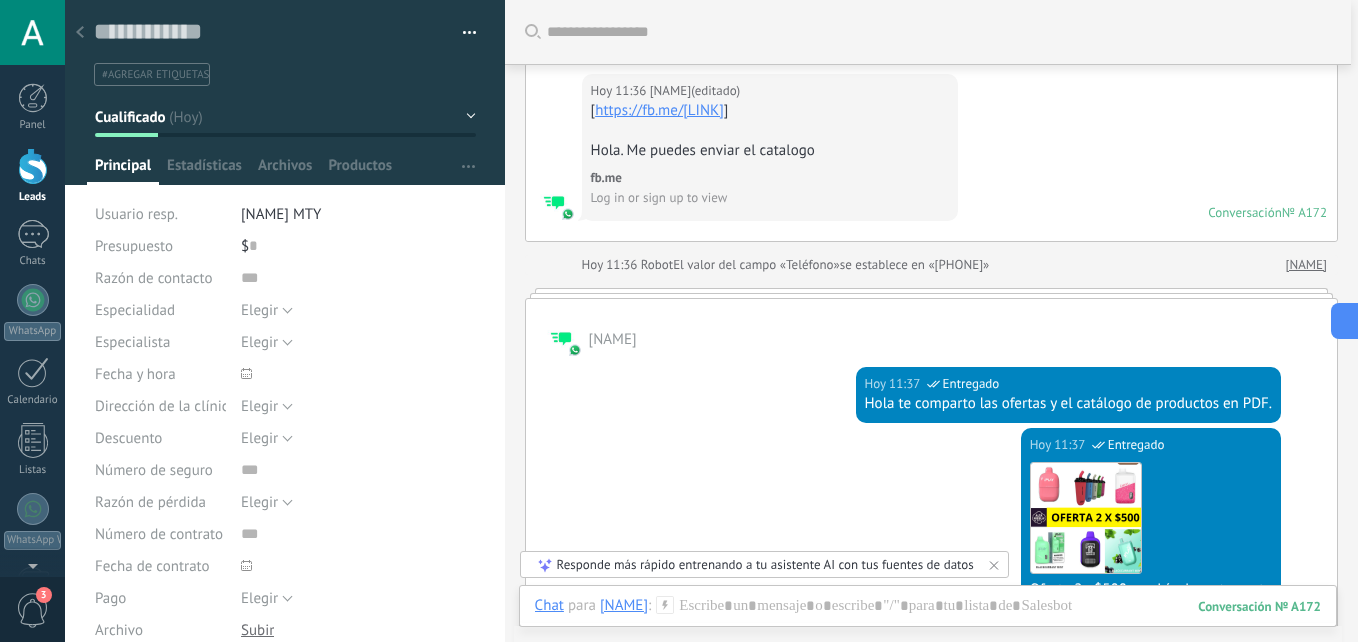 click 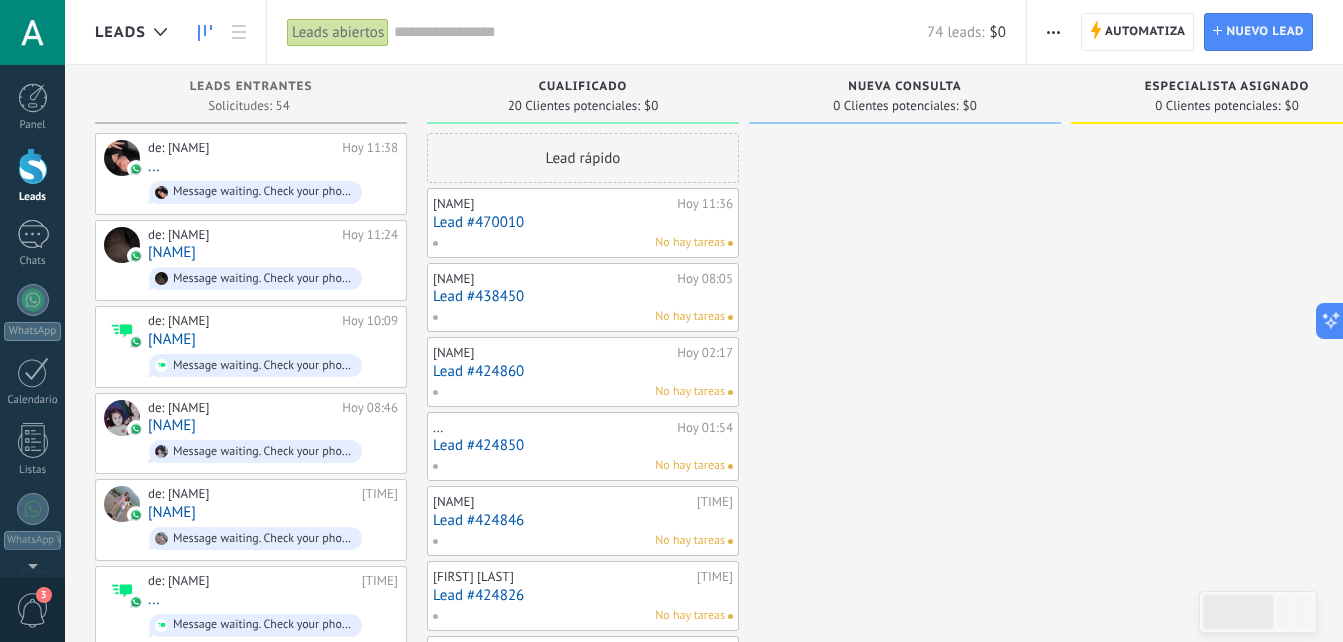 click on "Lead #438450" at bounding box center (583, 296) 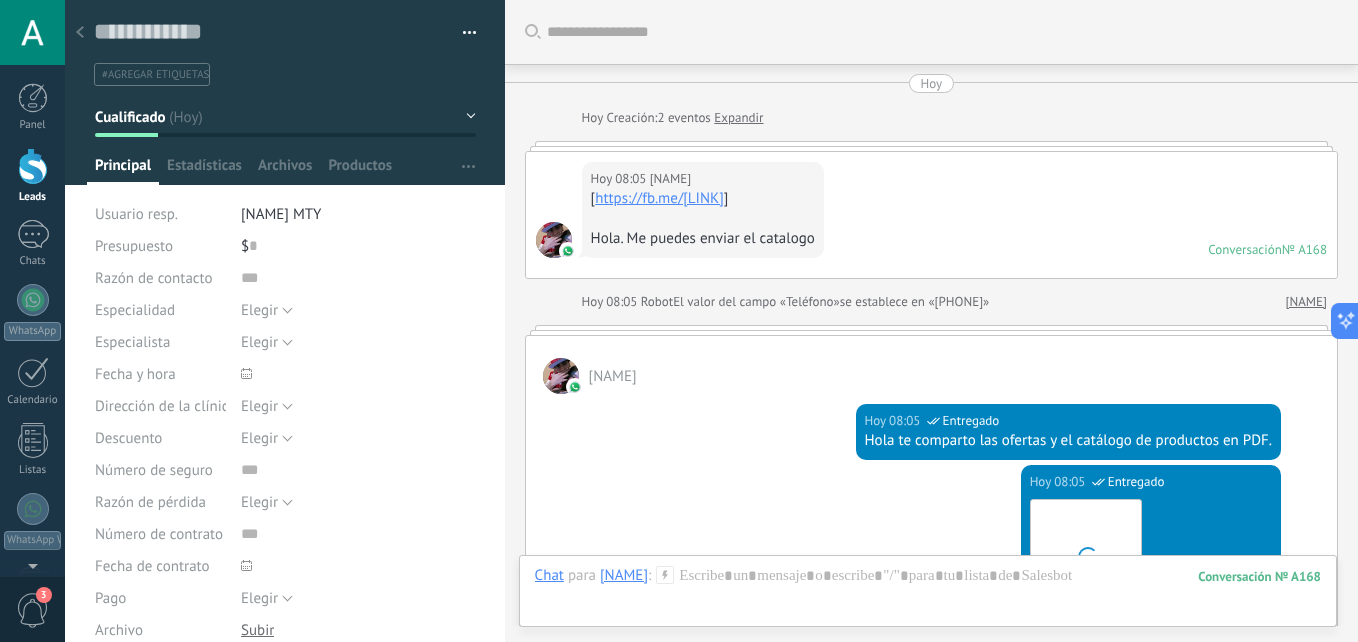 scroll, scrollTop: 30, scrollLeft: 0, axis: vertical 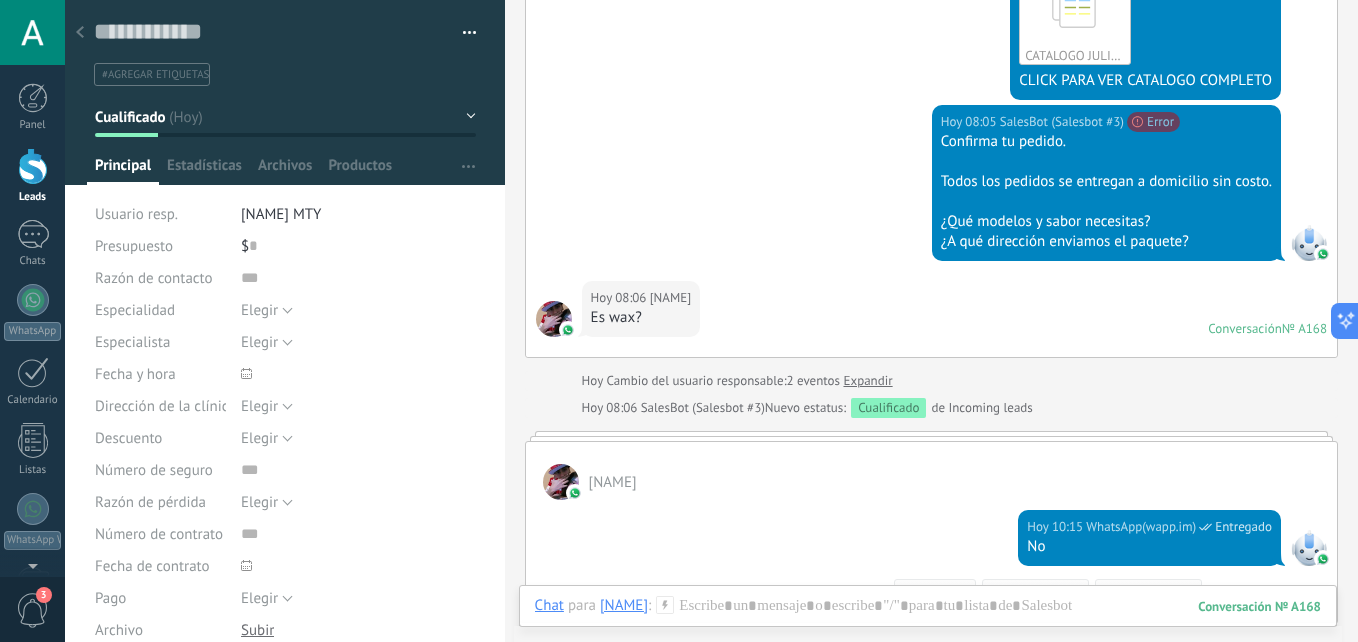 click at bounding box center [80, 33] 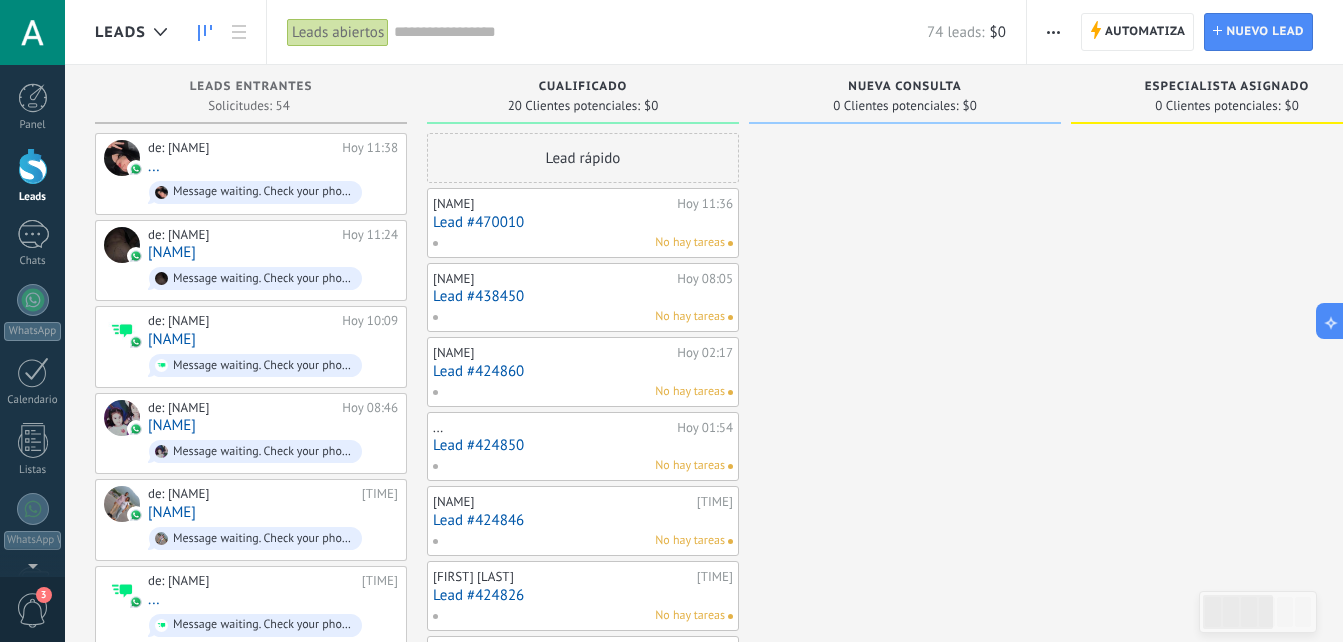 click on "Lead #424860" at bounding box center (583, 371) 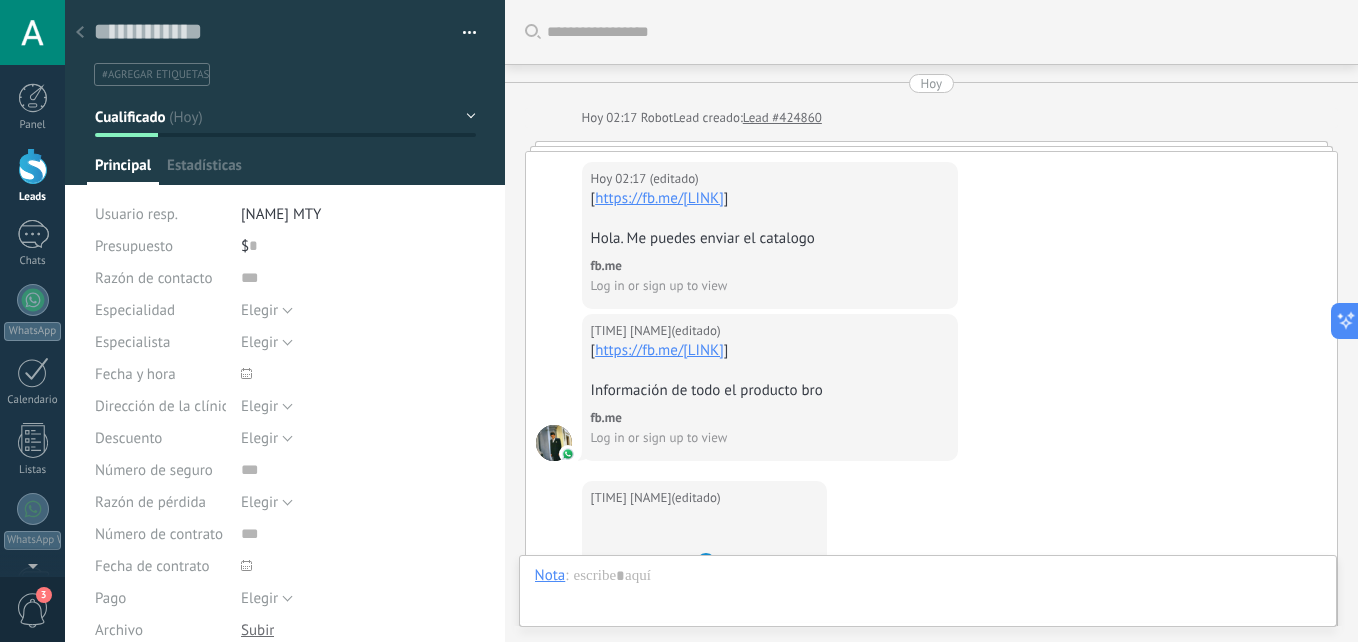 scroll, scrollTop: 30, scrollLeft: 0, axis: vertical 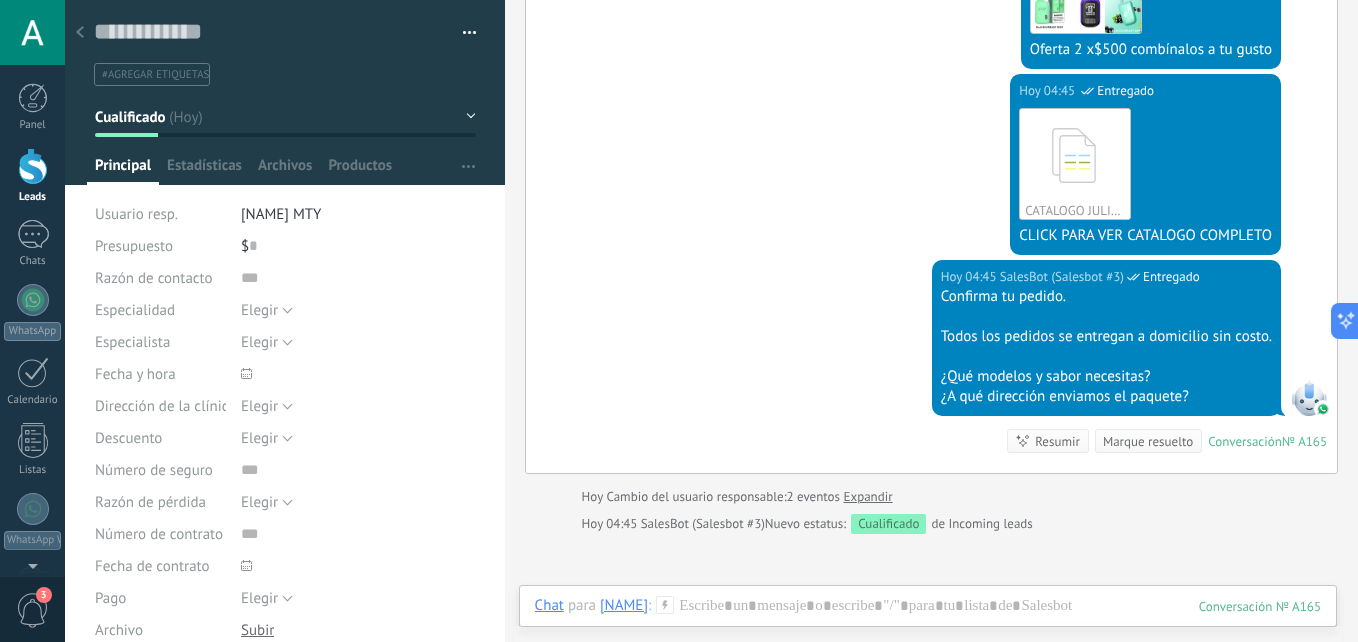 click 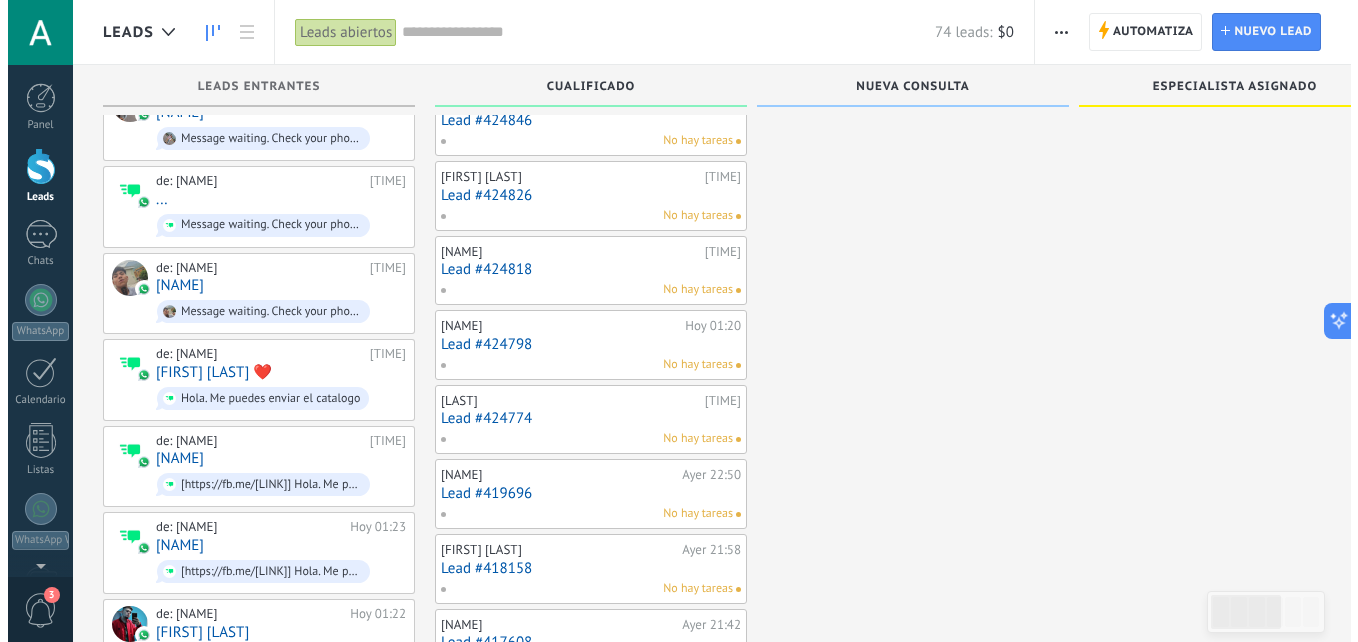 scroll, scrollTop: 442, scrollLeft: 0, axis: vertical 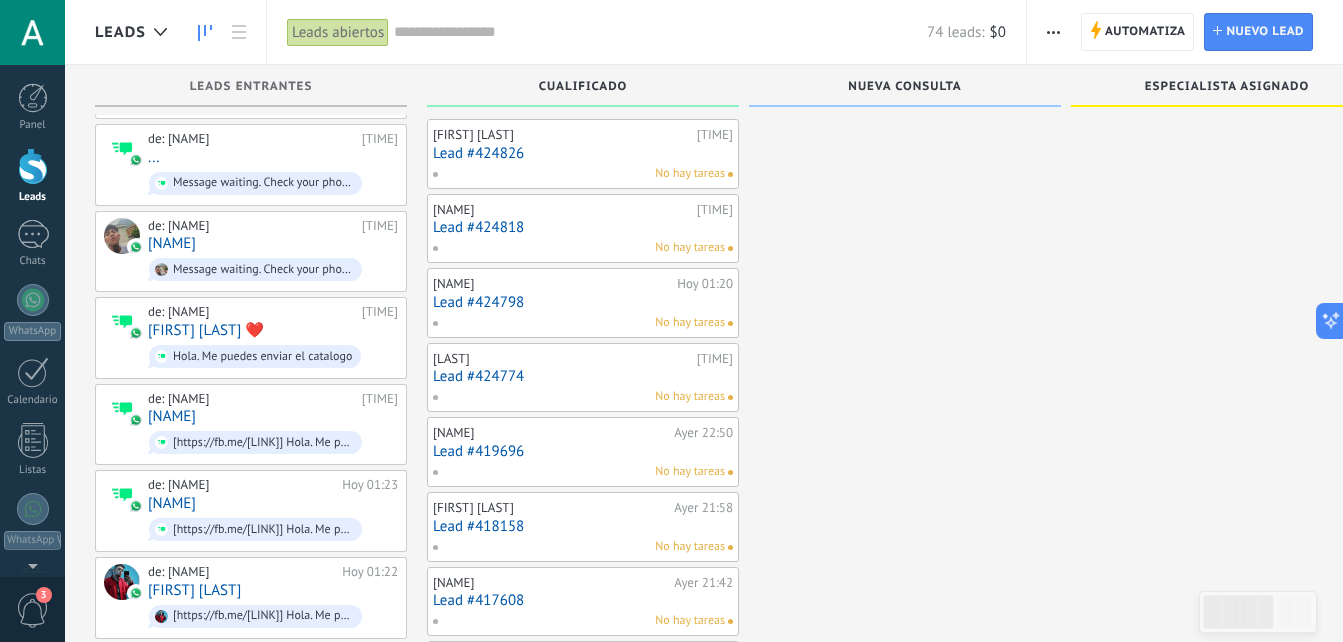 click on "Lead #424798" at bounding box center (583, 302) 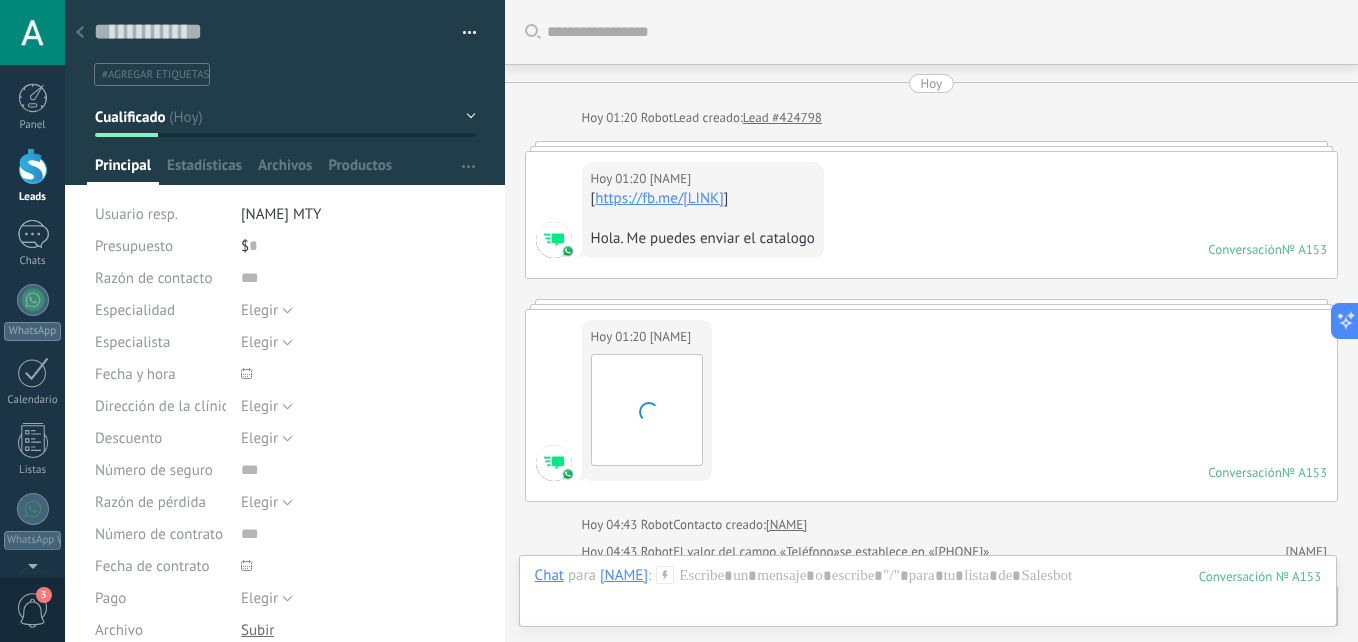 scroll, scrollTop: 0, scrollLeft: 0, axis: both 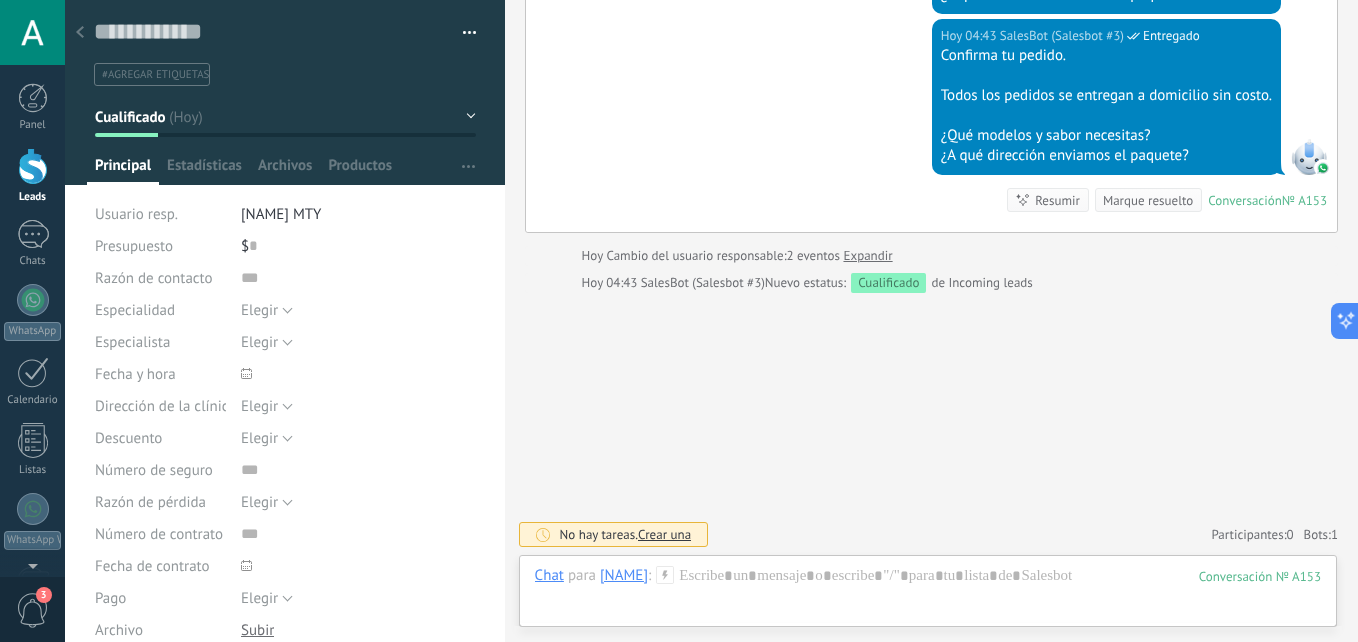 click 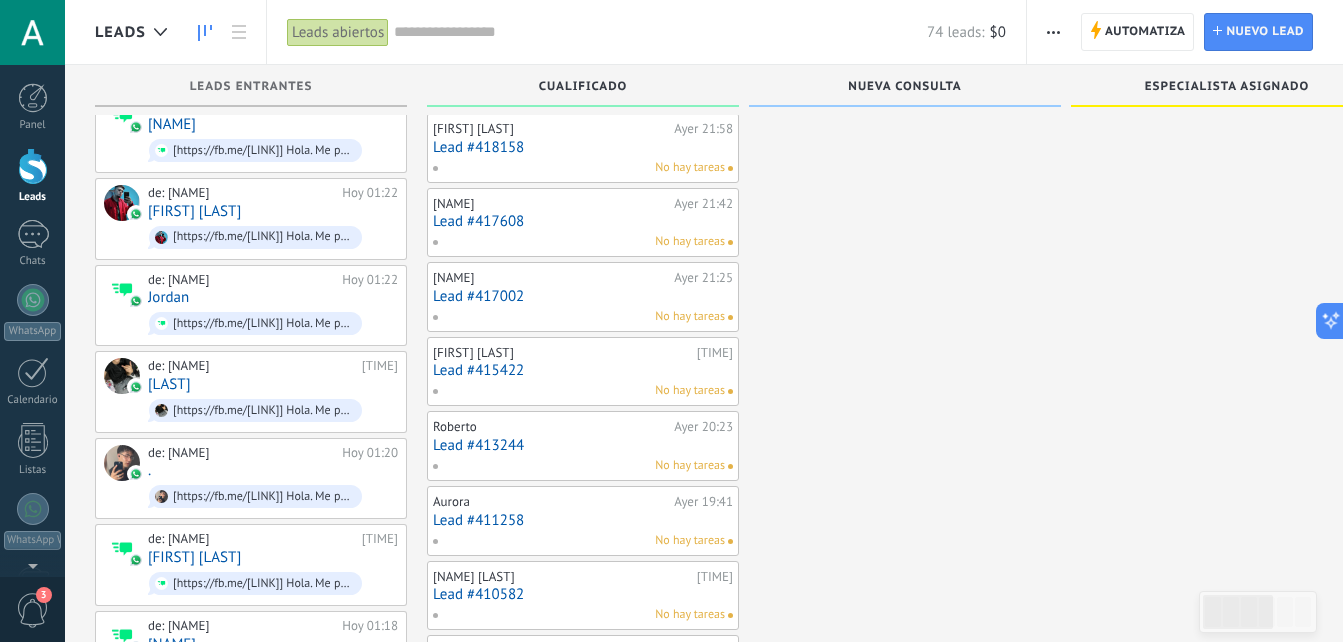 scroll, scrollTop: 1247, scrollLeft: 0, axis: vertical 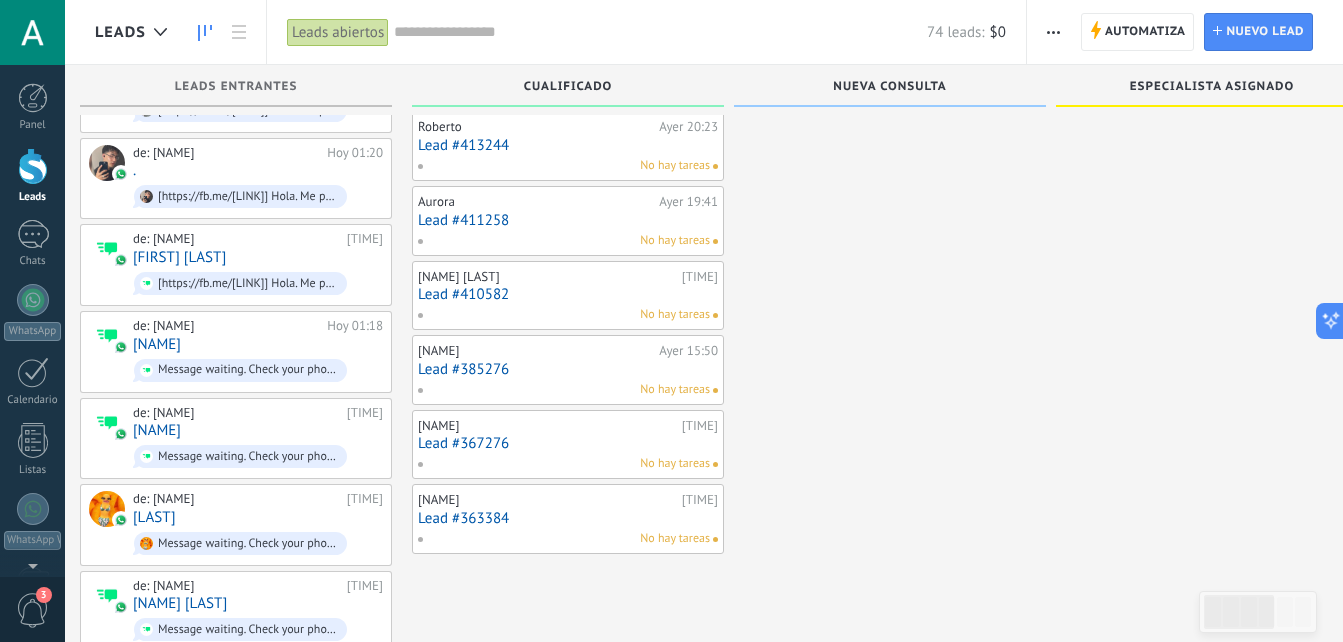 click on "Lead #410582" at bounding box center (568, 294) 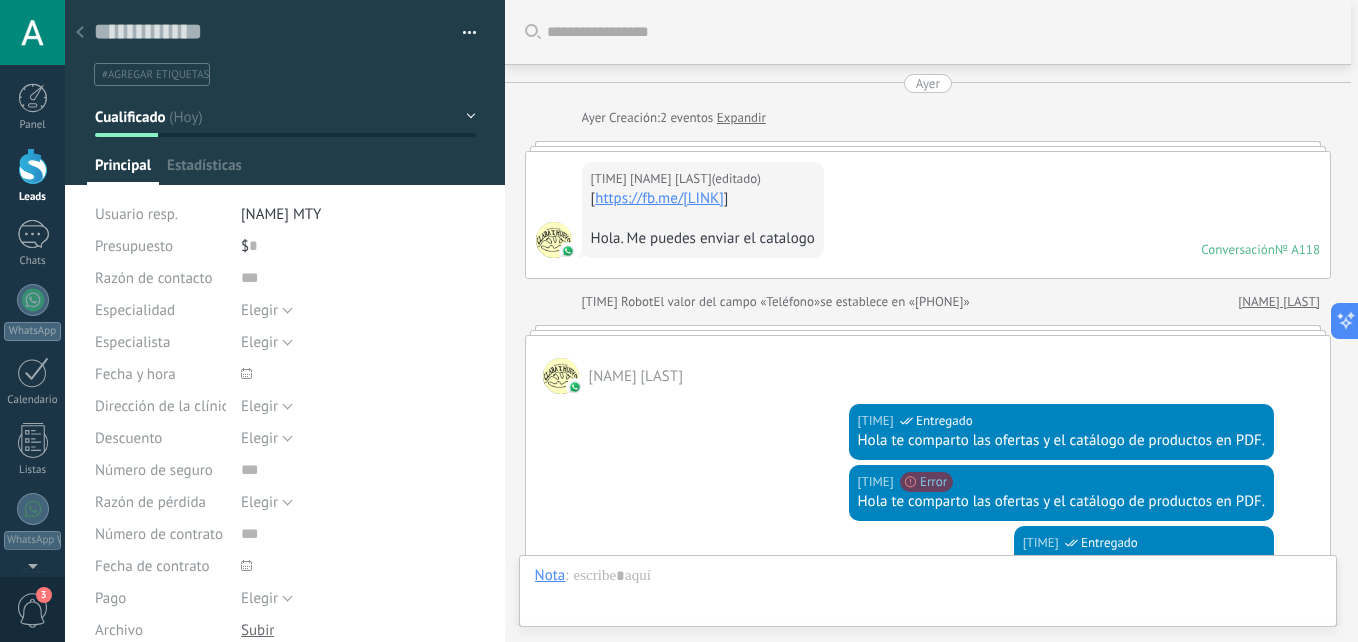 scroll, scrollTop: 0, scrollLeft: 0, axis: both 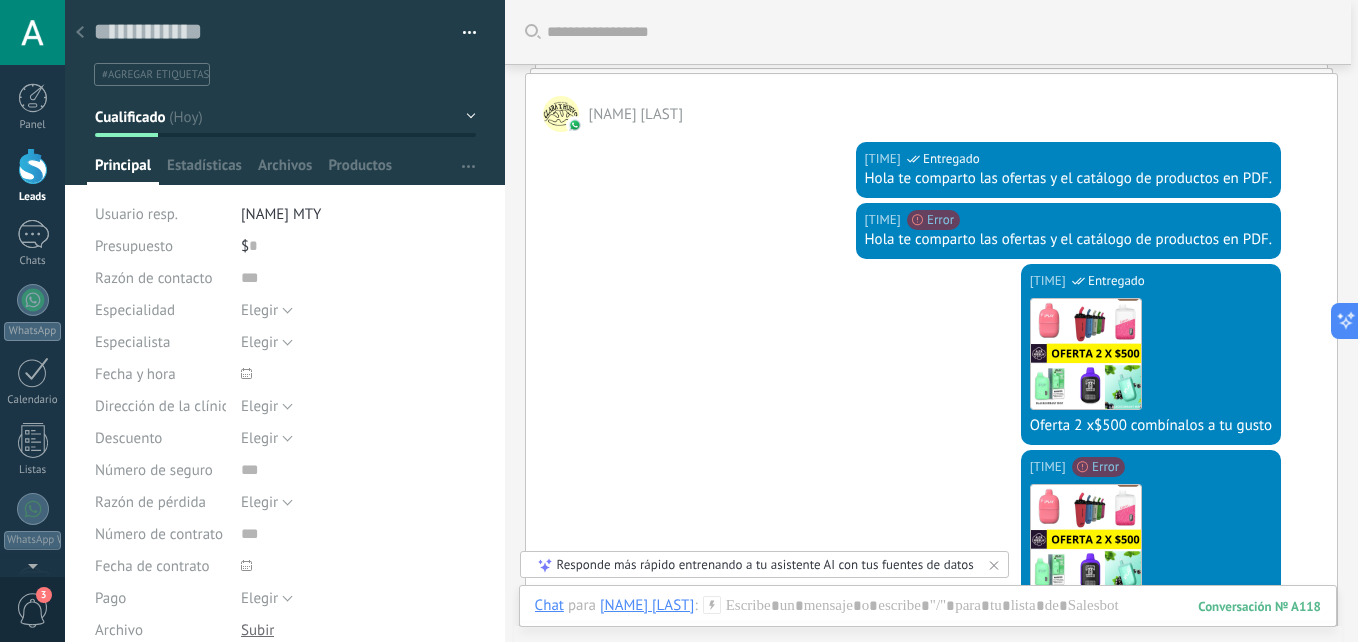 click at bounding box center [80, 33] 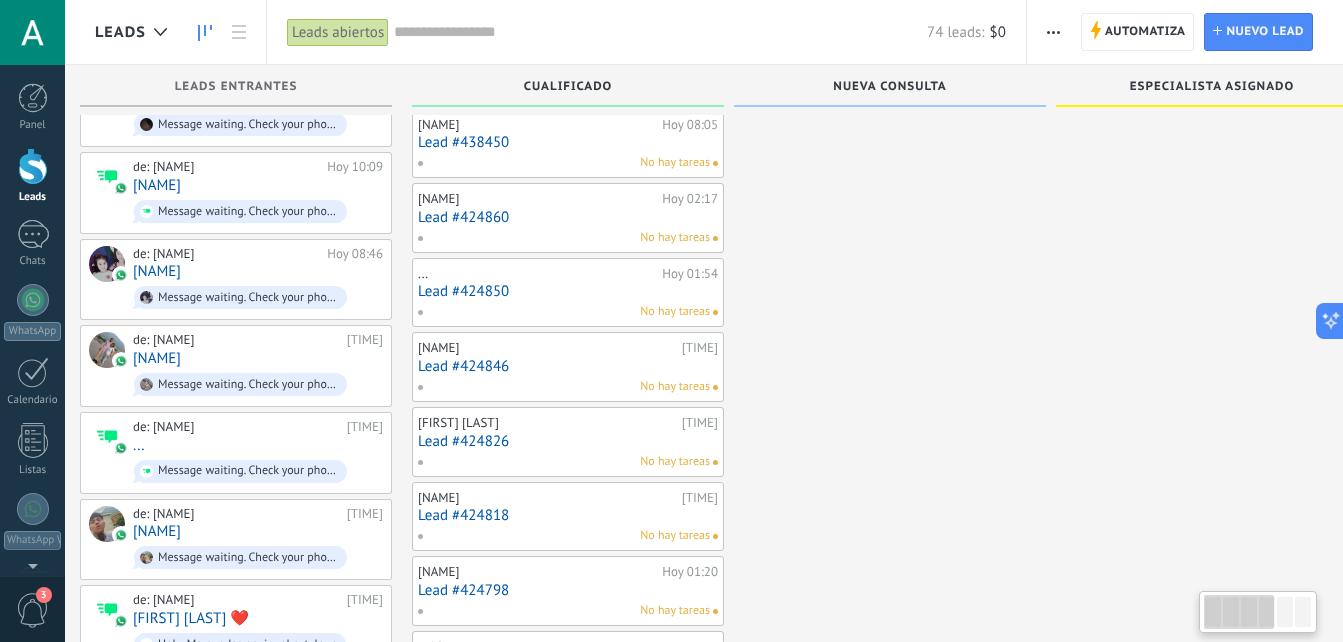scroll, scrollTop: 74, scrollLeft: 0, axis: vertical 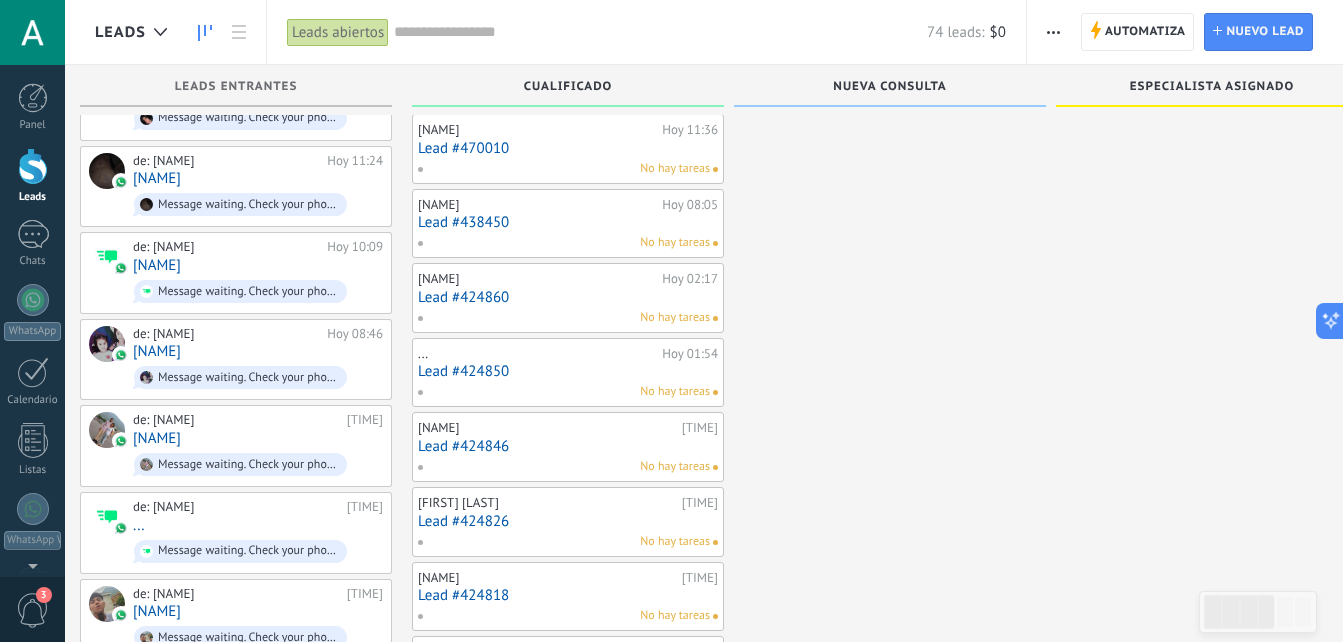 click on "Lead #424850" at bounding box center (568, 371) 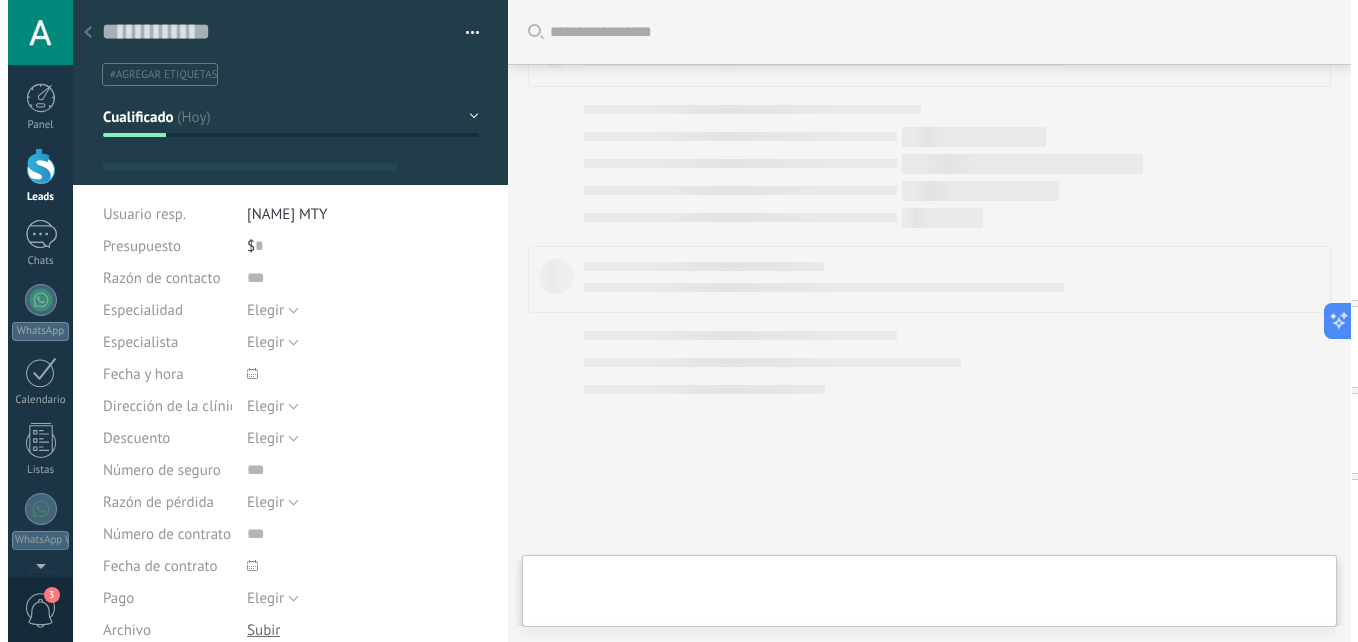 scroll, scrollTop: 0, scrollLeft: 0, axis: both 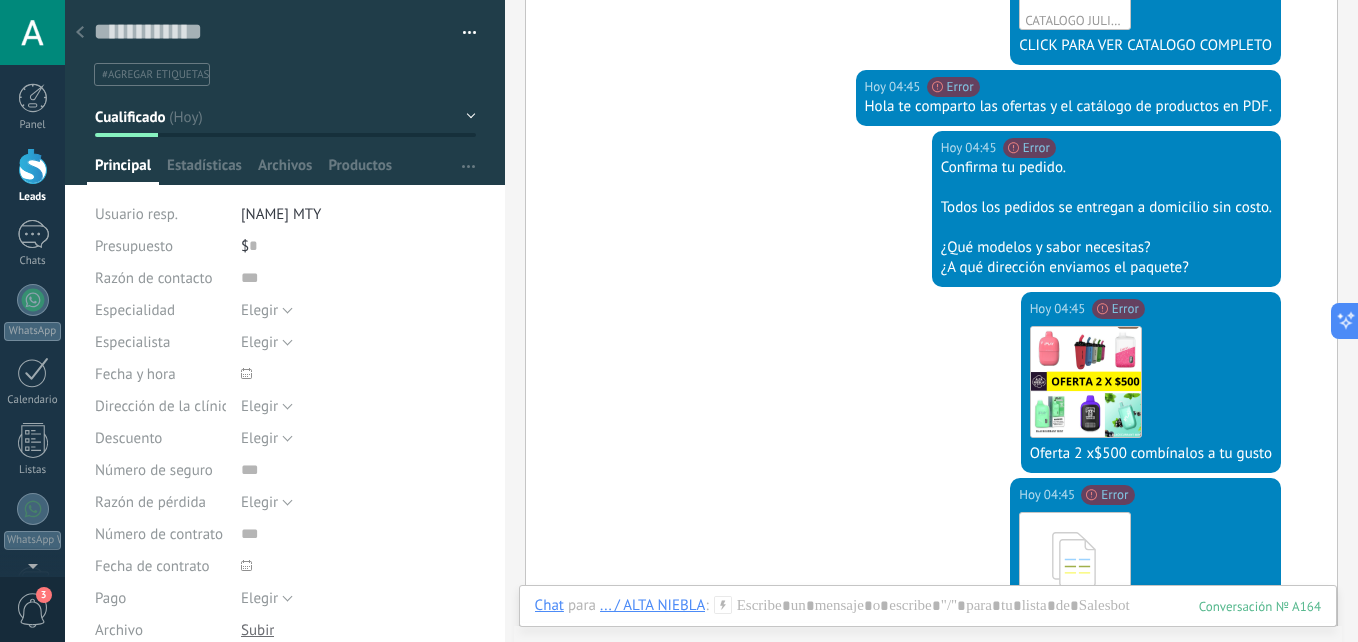 click at bounding box center (80, 33) 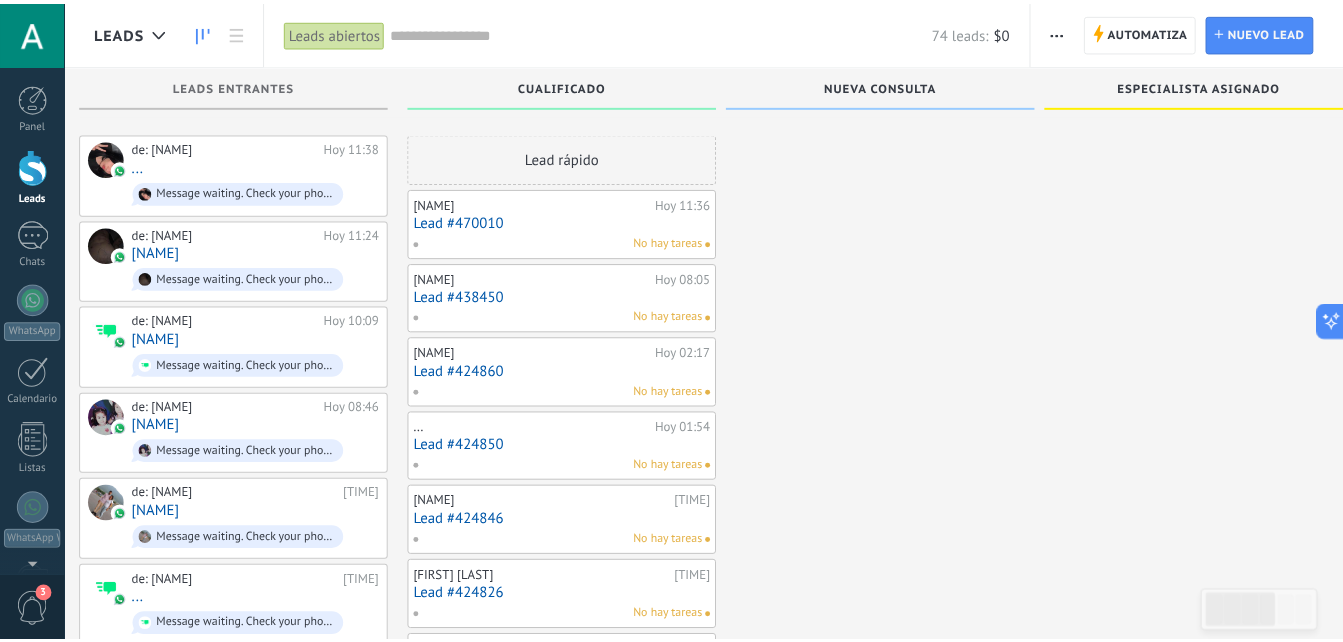 scroll, scrollTop: 74, scrollLeft: 0, axis: vertical 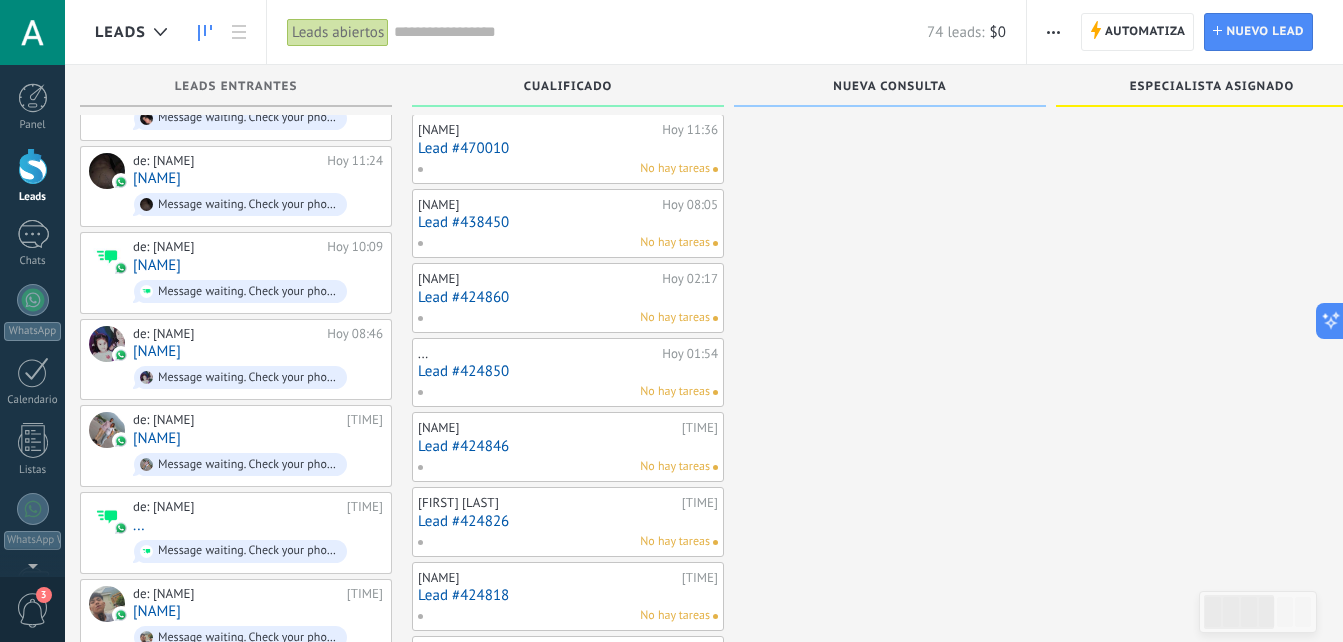 click at bounding box center [890, 1788] 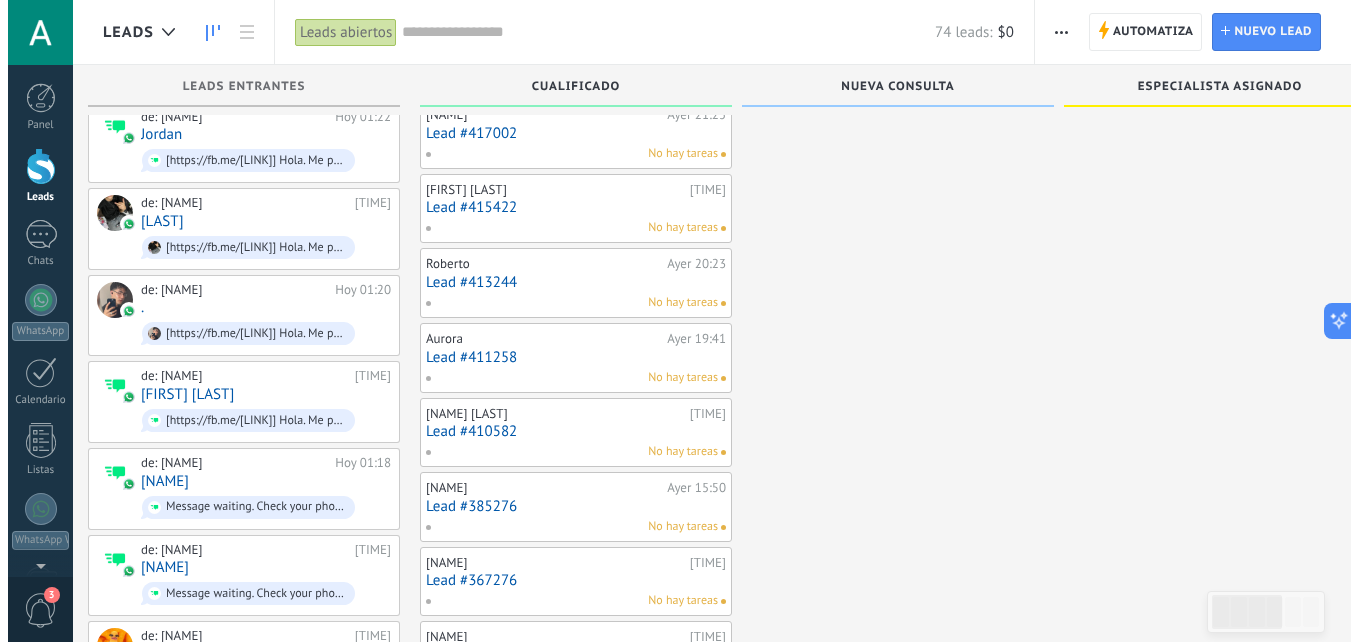 scroll, scrollTop: 963, scrollLeft: 0, axis: vertical 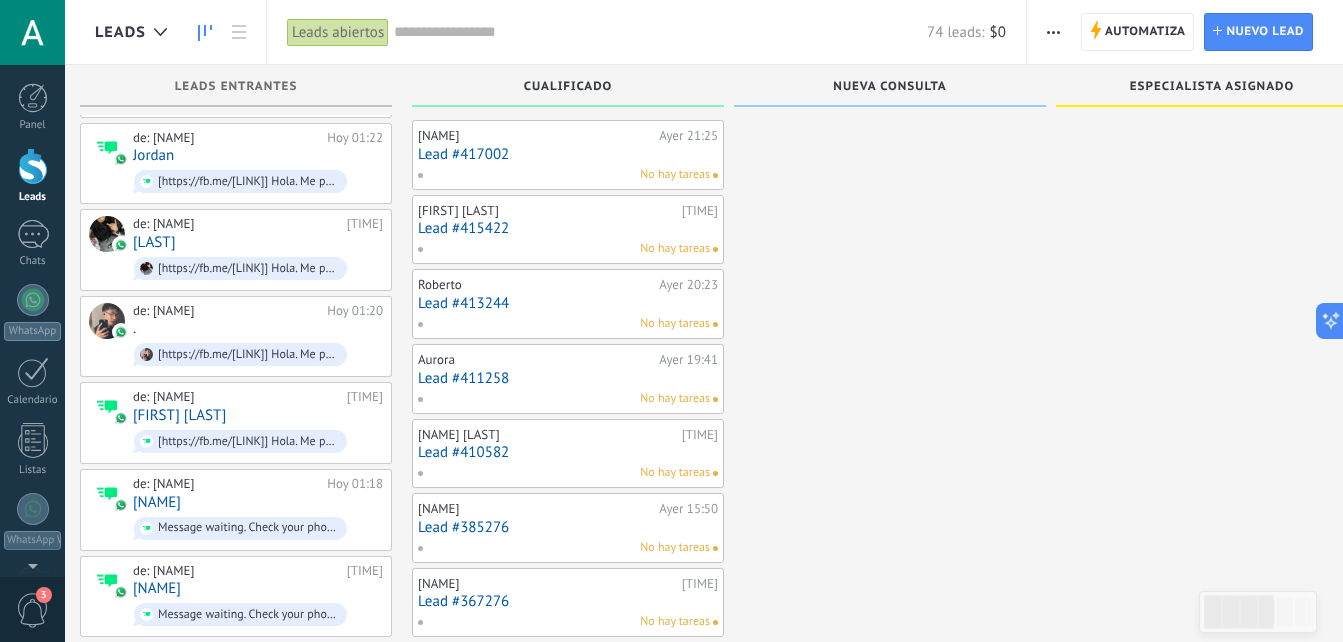 click on "Lead #413244" at bounding box center (568, 303) 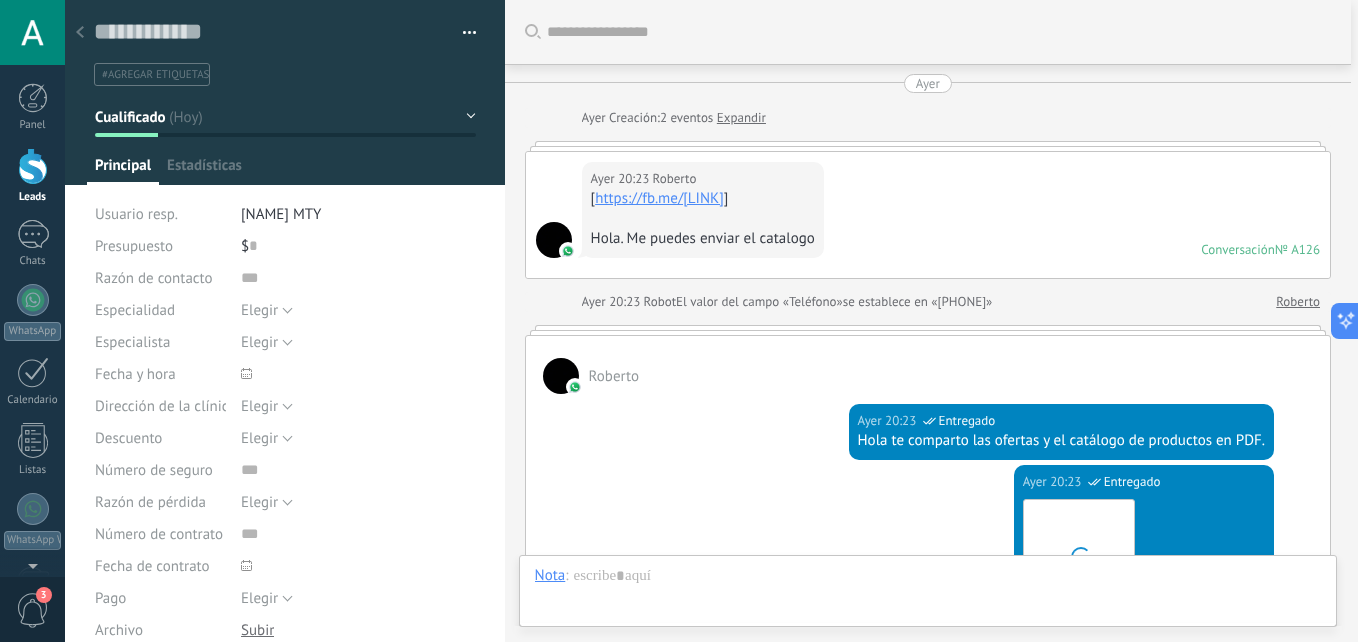 scroll, scrollTop: 0, scrollLeft: 0, axis: both 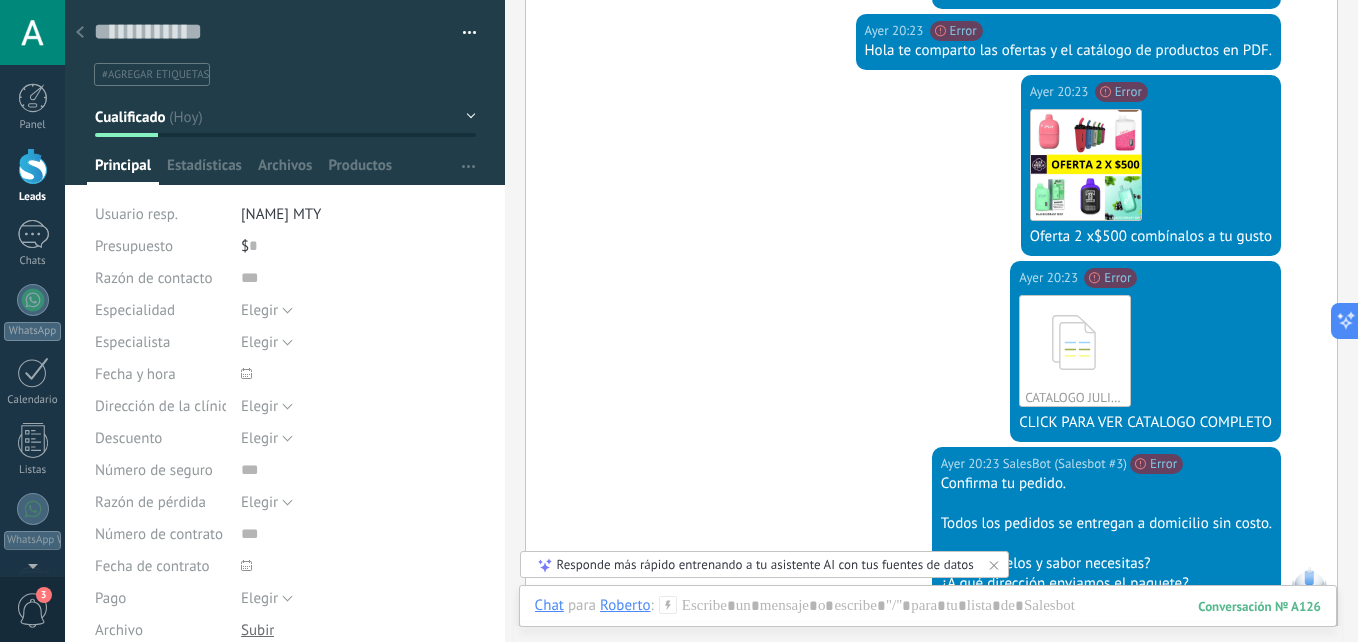 click at bounding box center [80, 33] 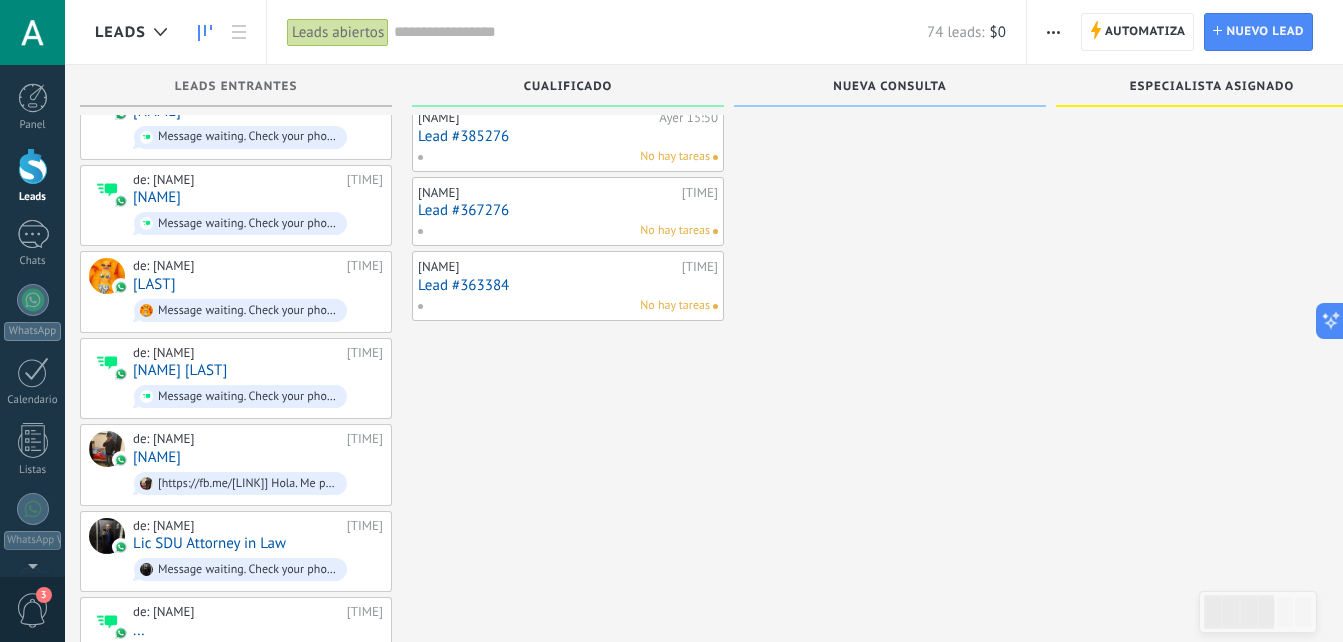 scroll, scrollTop: 1355, scrollLeft: 0, axis: vertical 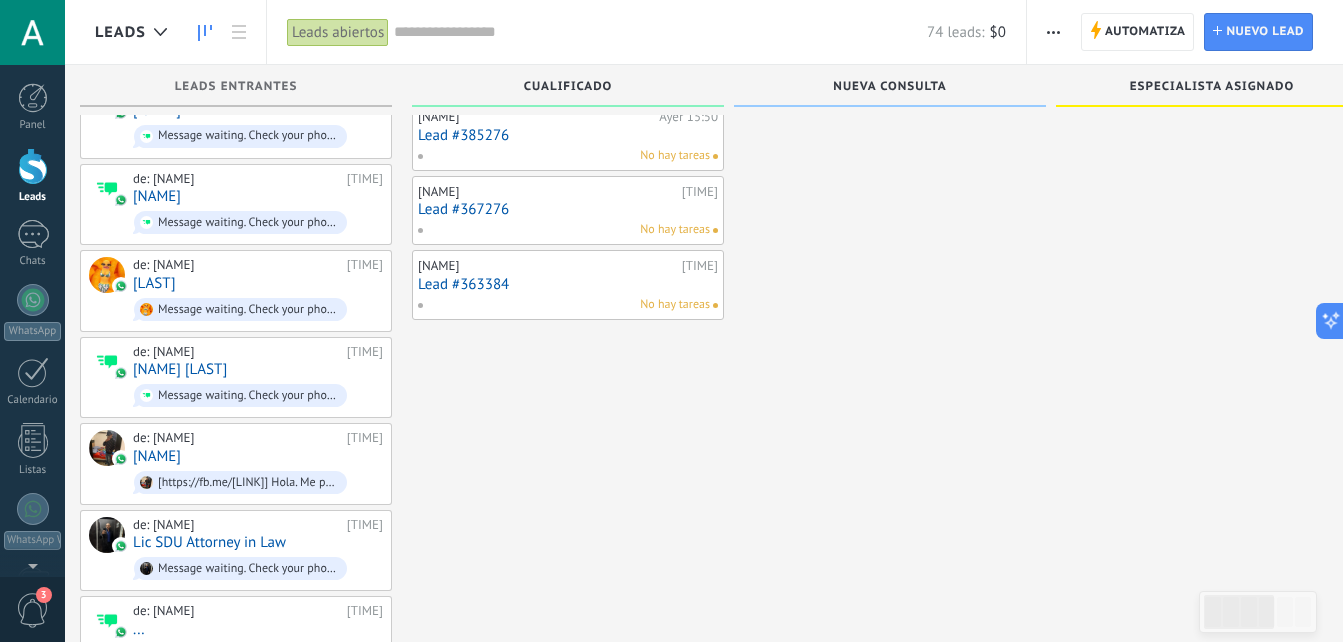 click on "Lead #367276" at bounding box center [568, 209] 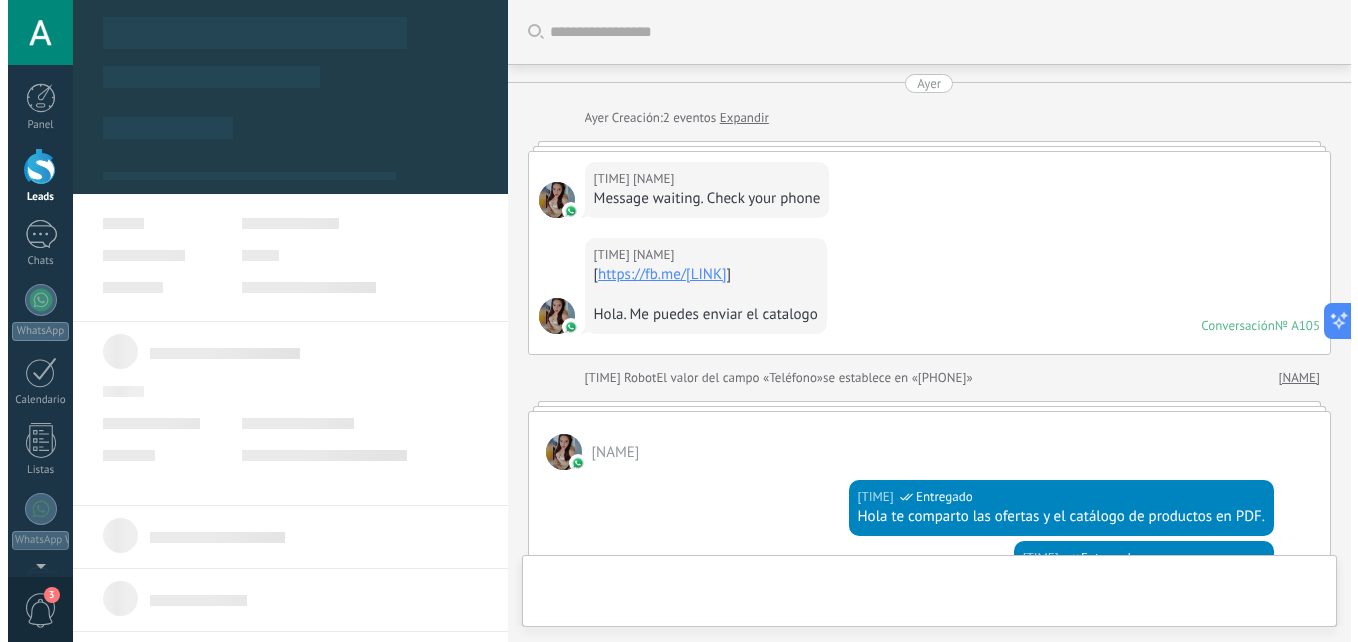 scroll, scrollTop: 0, scrollLeft: 0, axis: both 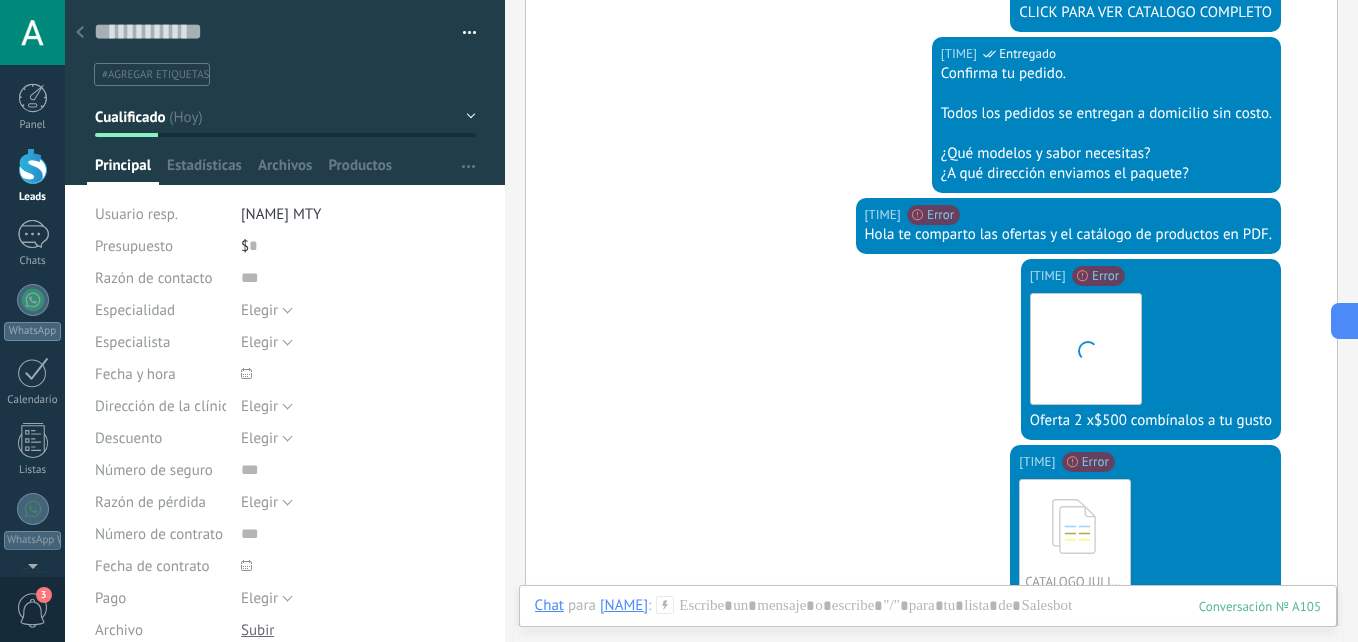 click 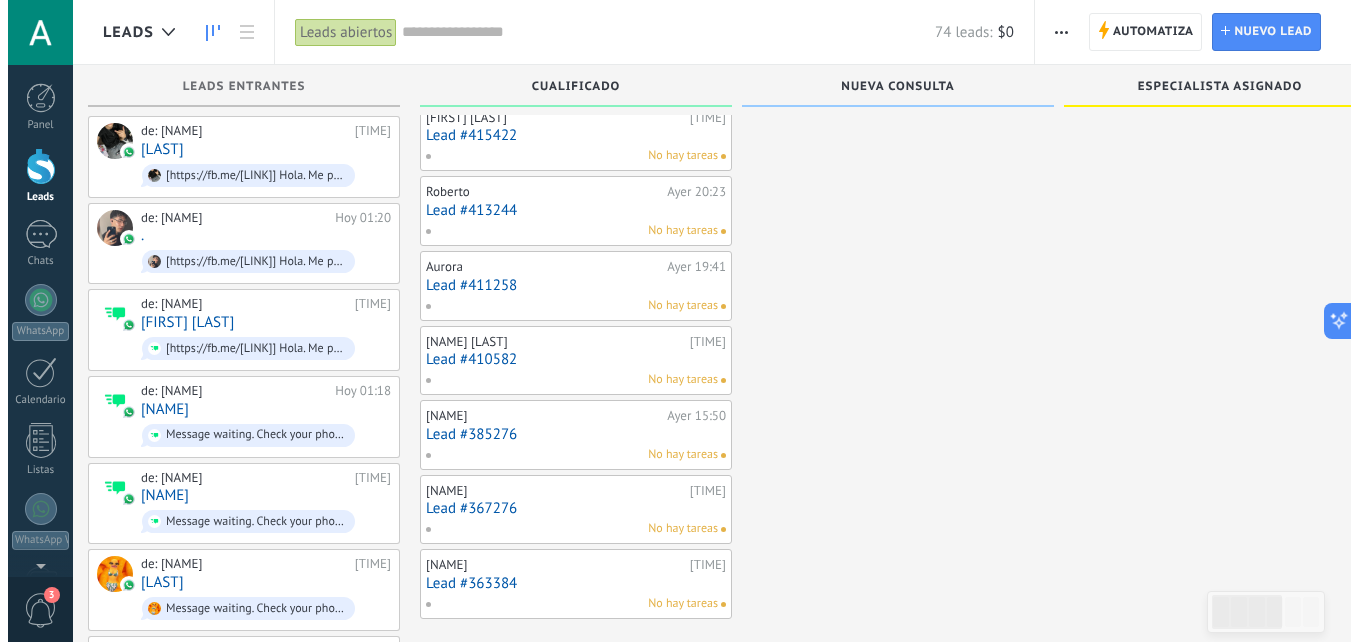 scroll, scrollTop: 1055, scrollLeft: 0, axis: vertical 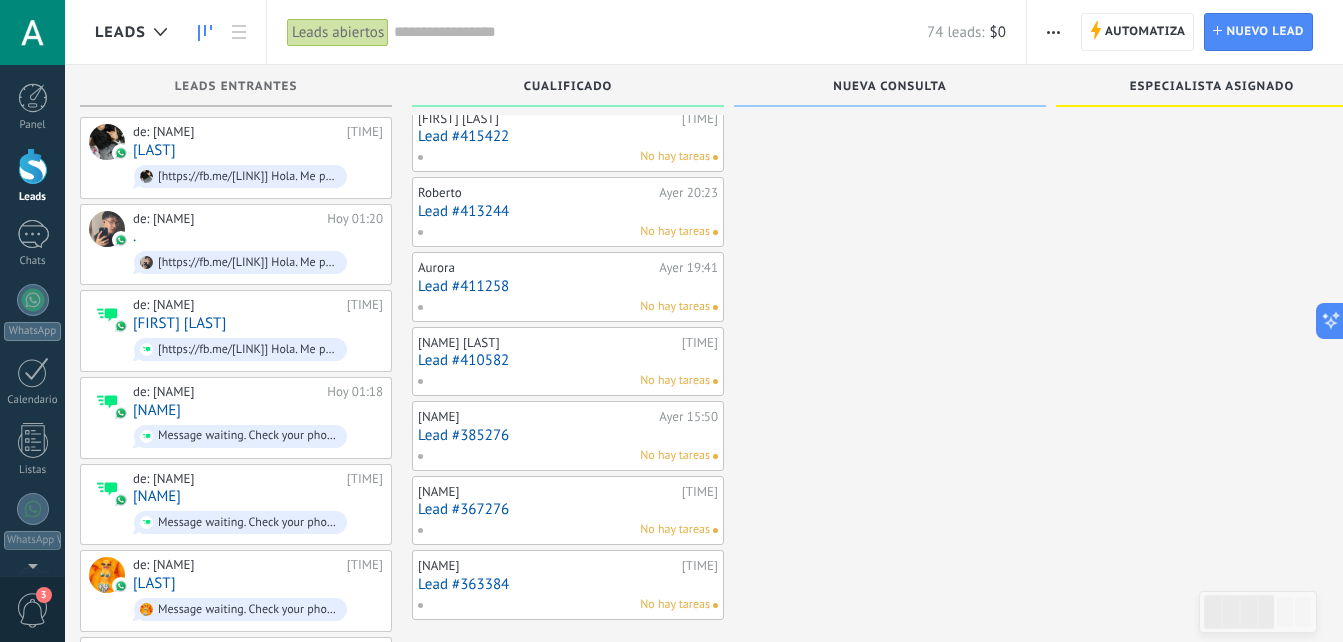 click on "Lead #410582" at bounding box center (568, 360) 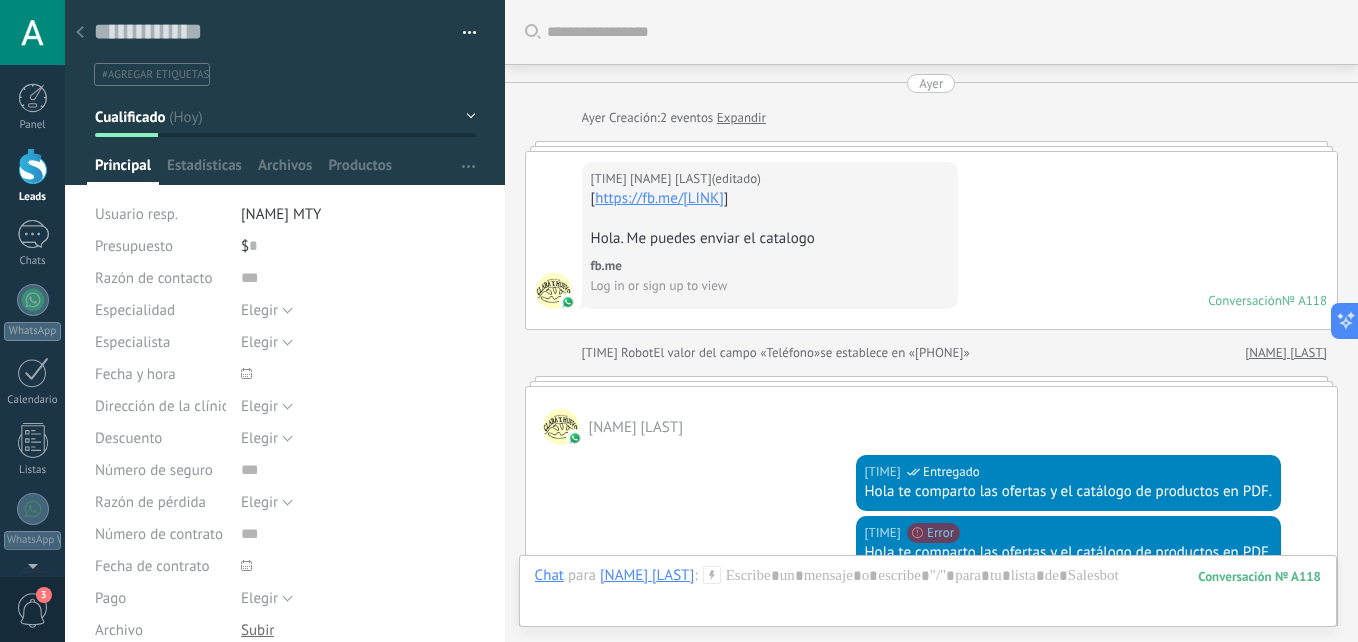scroll, scrollTop: 0, scrollLeft: 0, axis: both 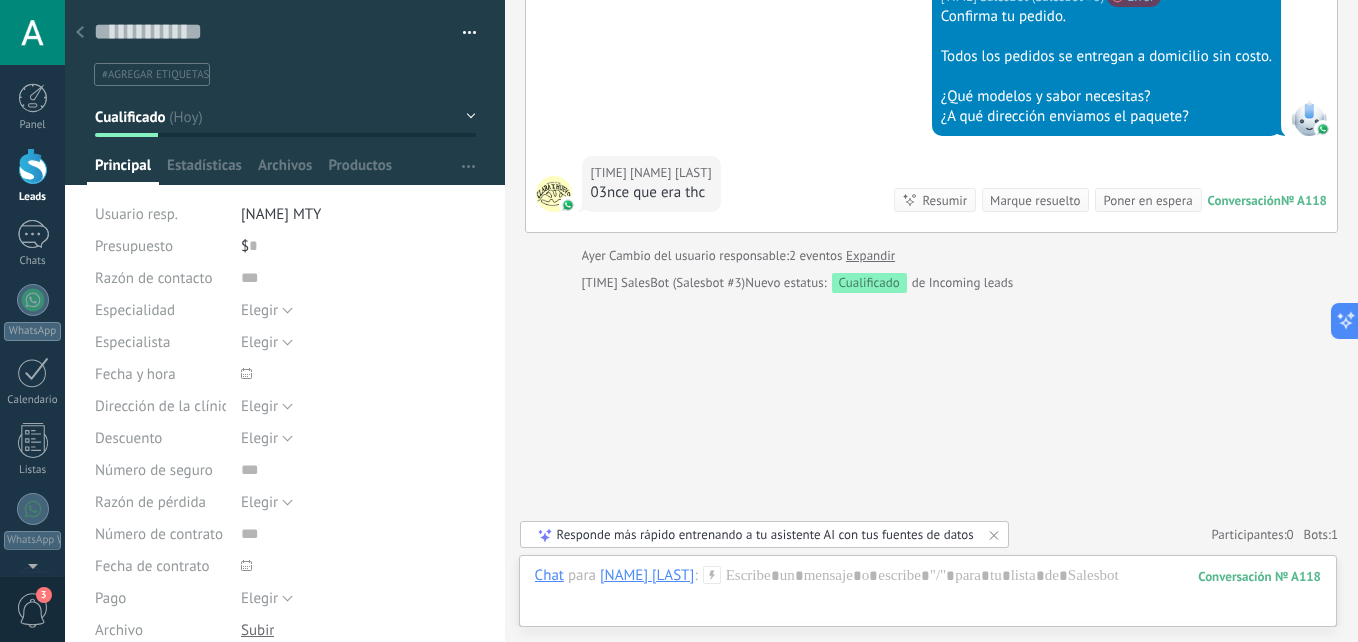 click 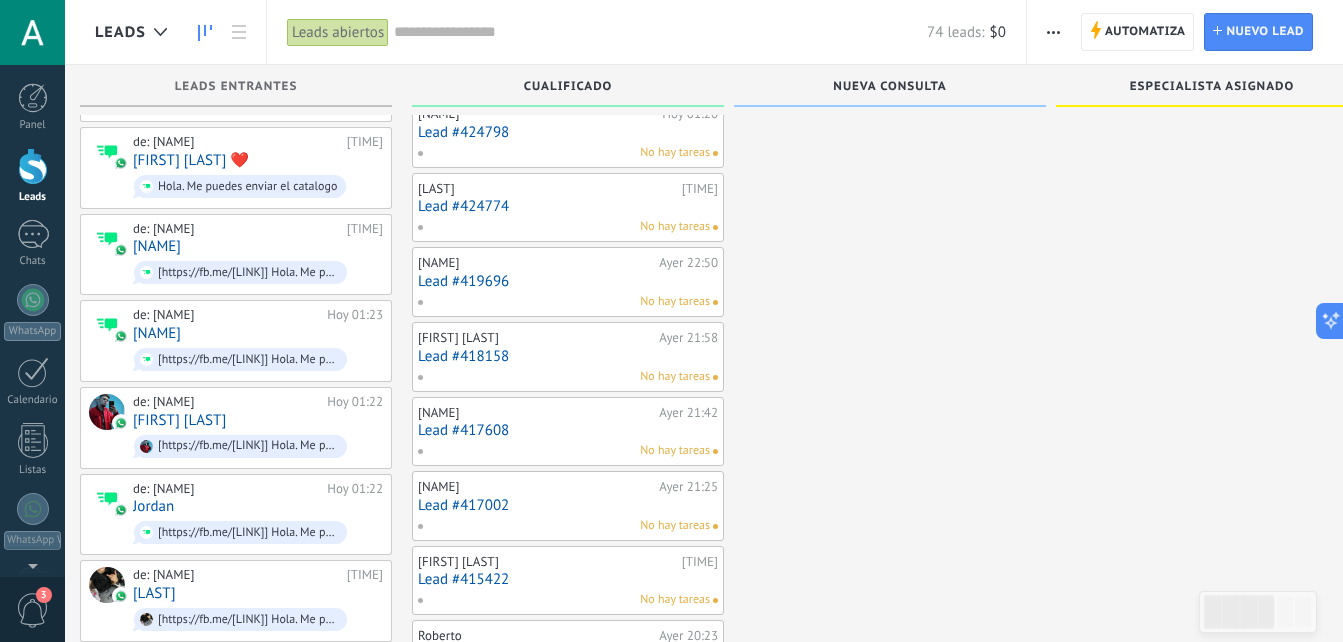 scroll, scrollTop: 608, scrollLeft: 0, axis: vertical 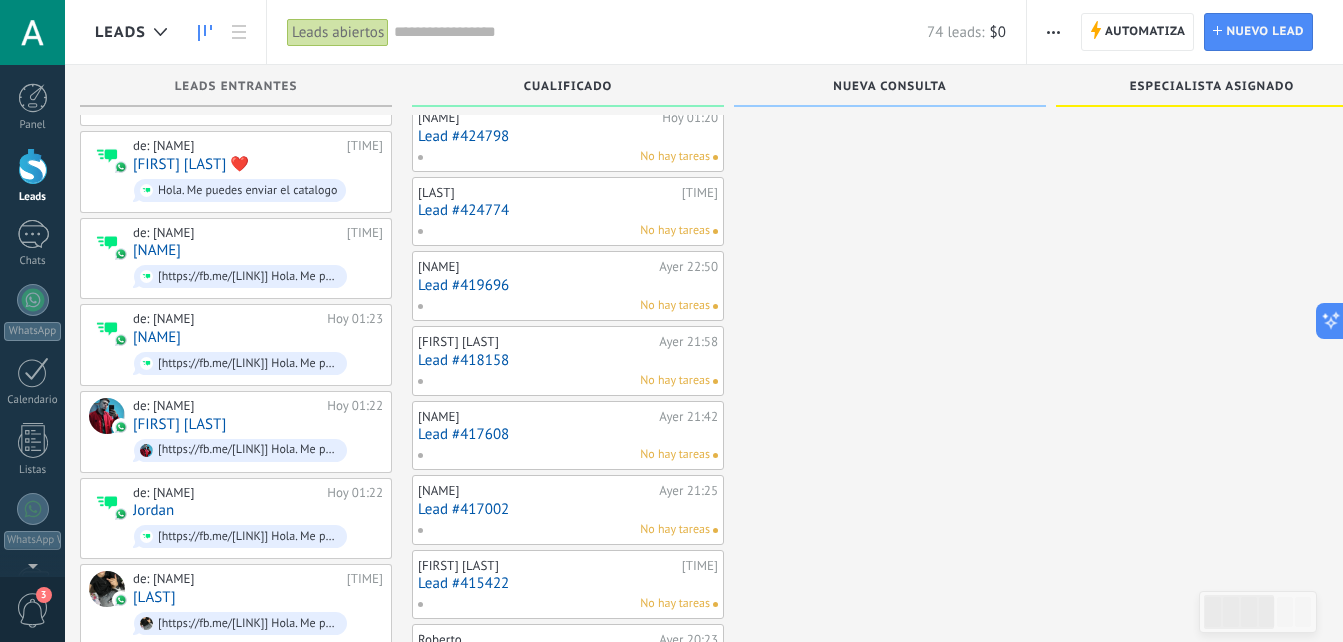 click on "Lead #424774" at bounding box center (568, 210) 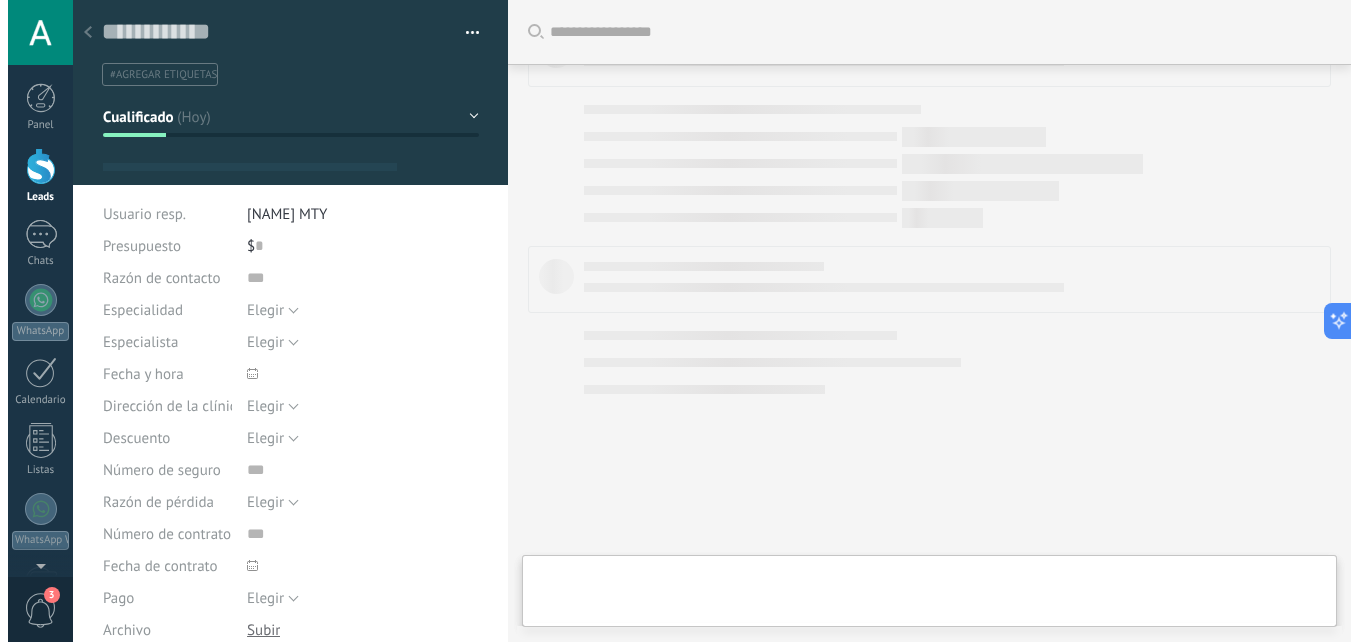 scroll, scrollTop: 0, scrollLeft: 0, axis: both 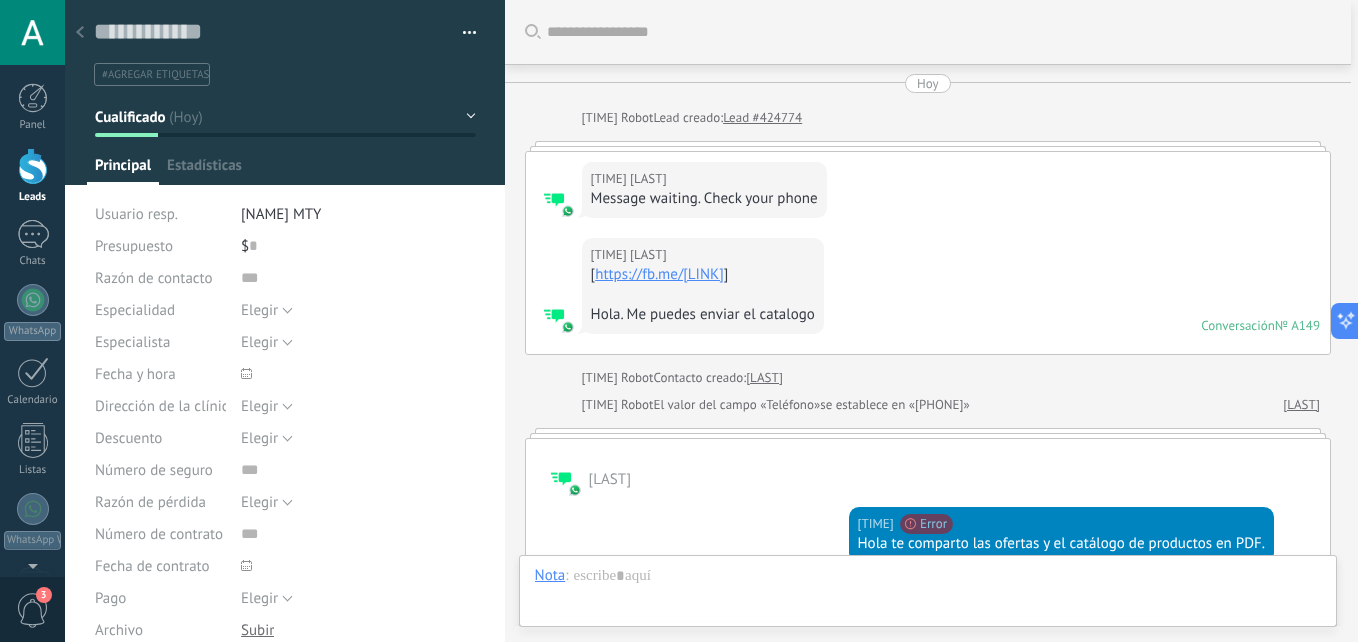 type on "**********" 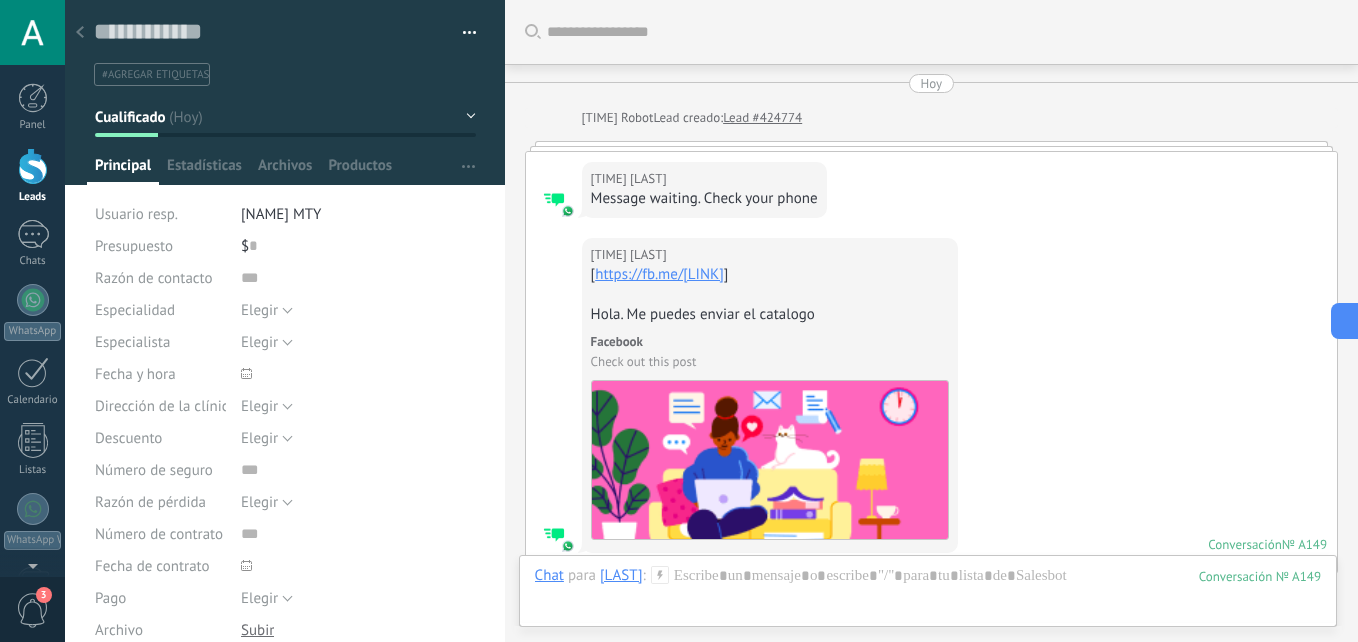 scroll, scrollTop: 1052, scrollLeft: 0, axis: vertical 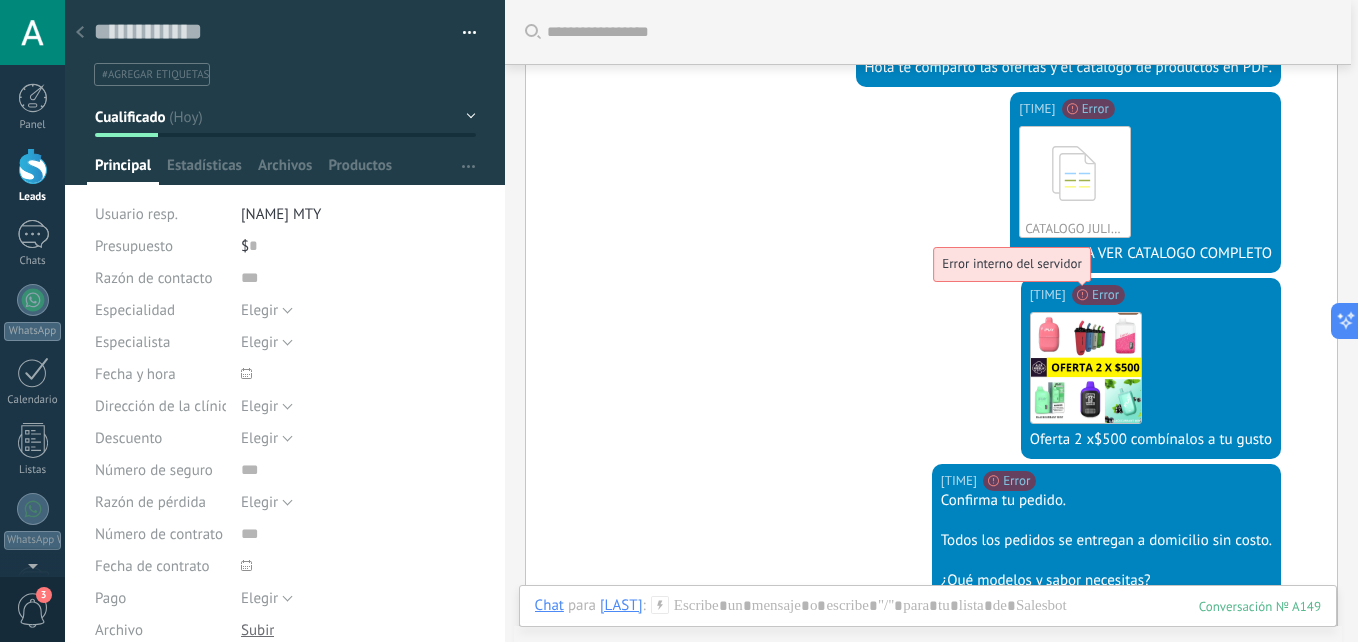 click on "Error interno del servidor" at bounding box center [1012, 263] 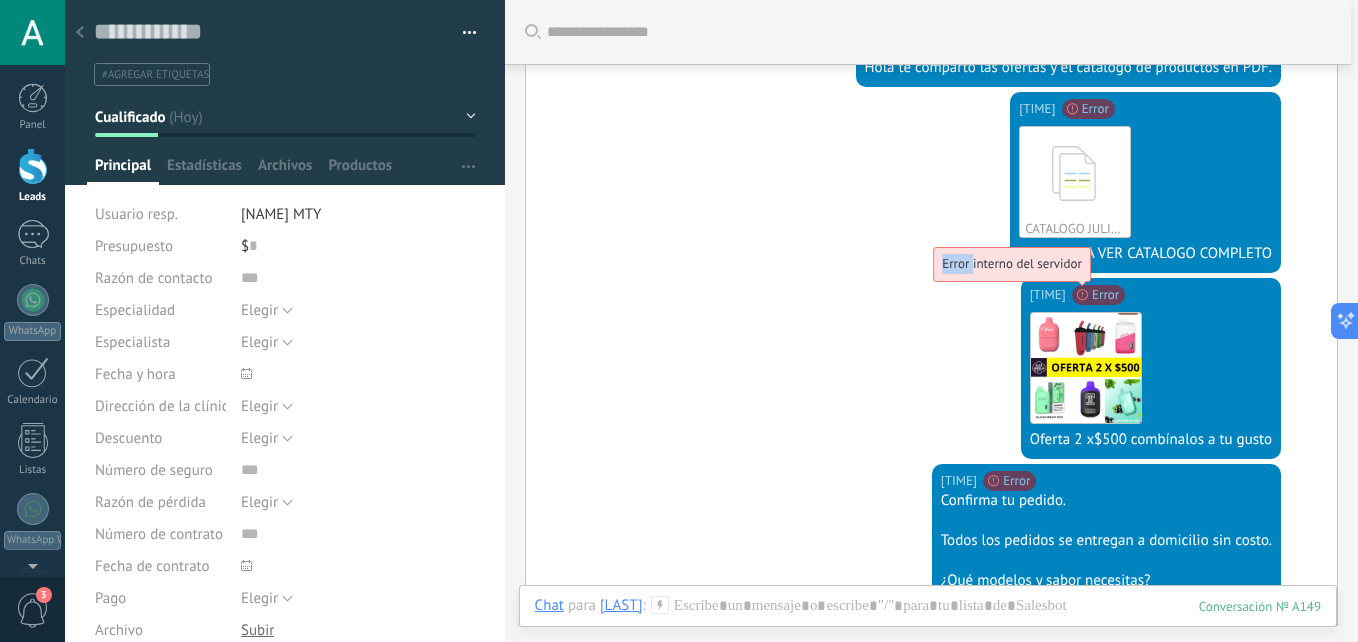 click on "Error interno del servidor" at bounding box center [1012, 263] 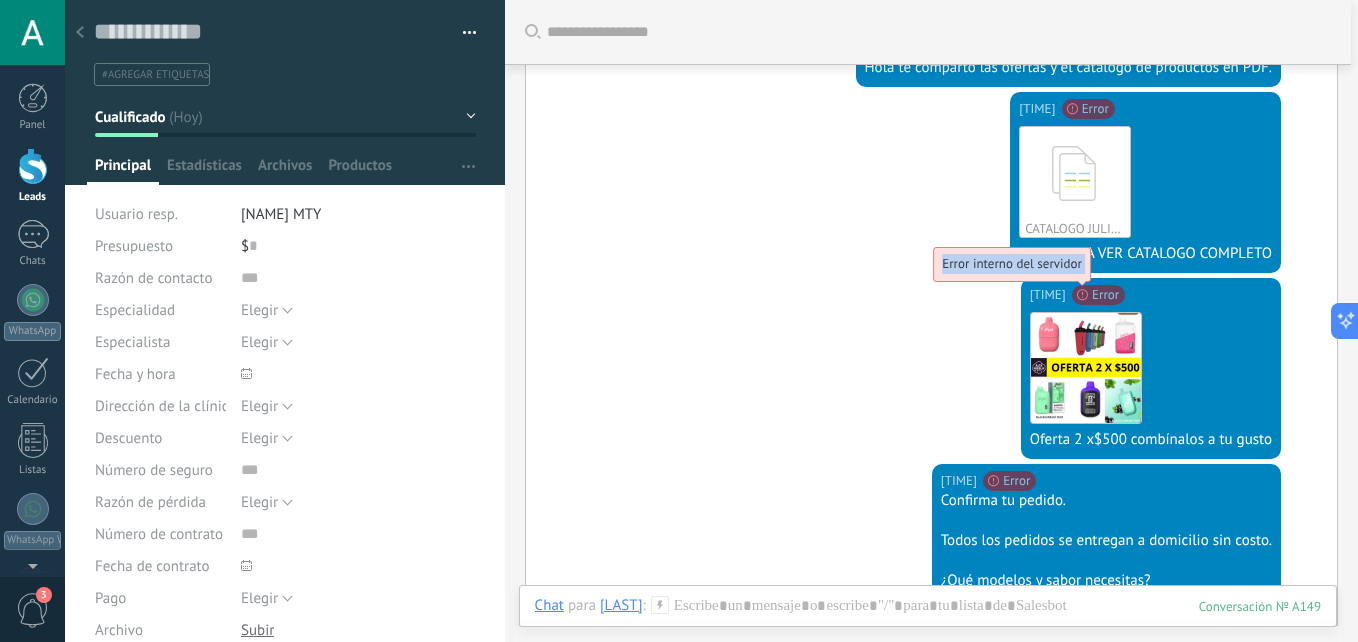 click on "Error interno del servidor" at bounding box center [1012, 263] 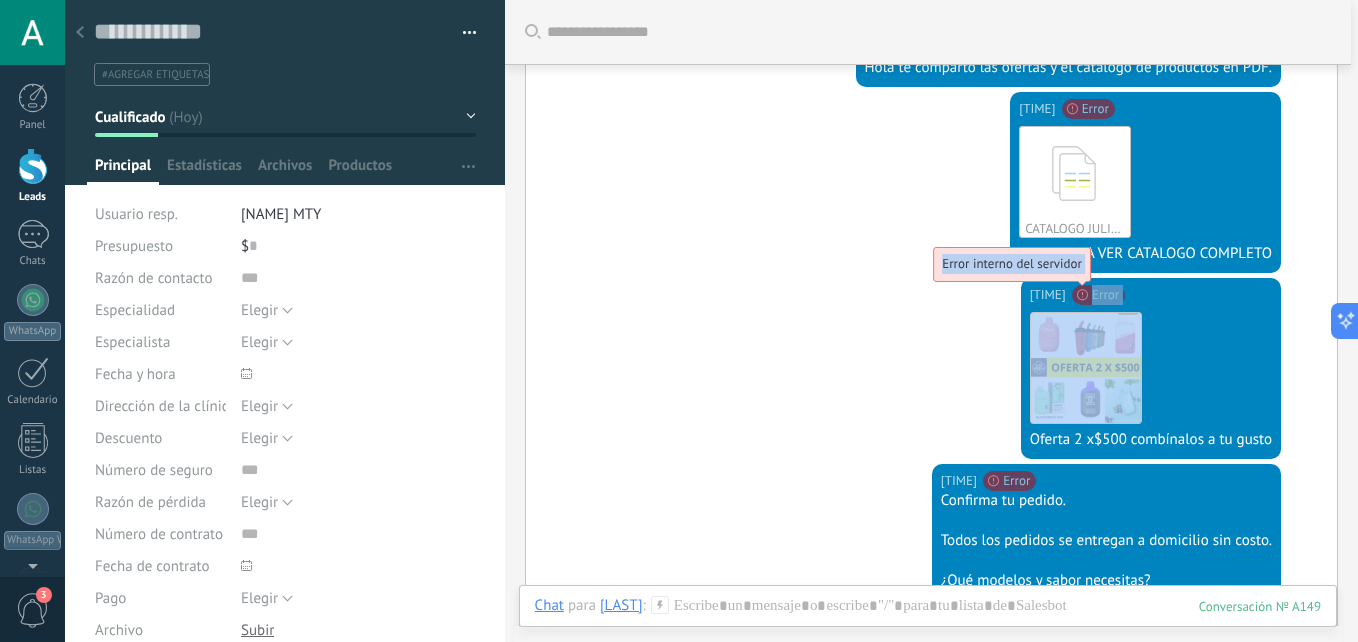 click on "Error interno del servidor Error" at bounding box center (1097, 295) 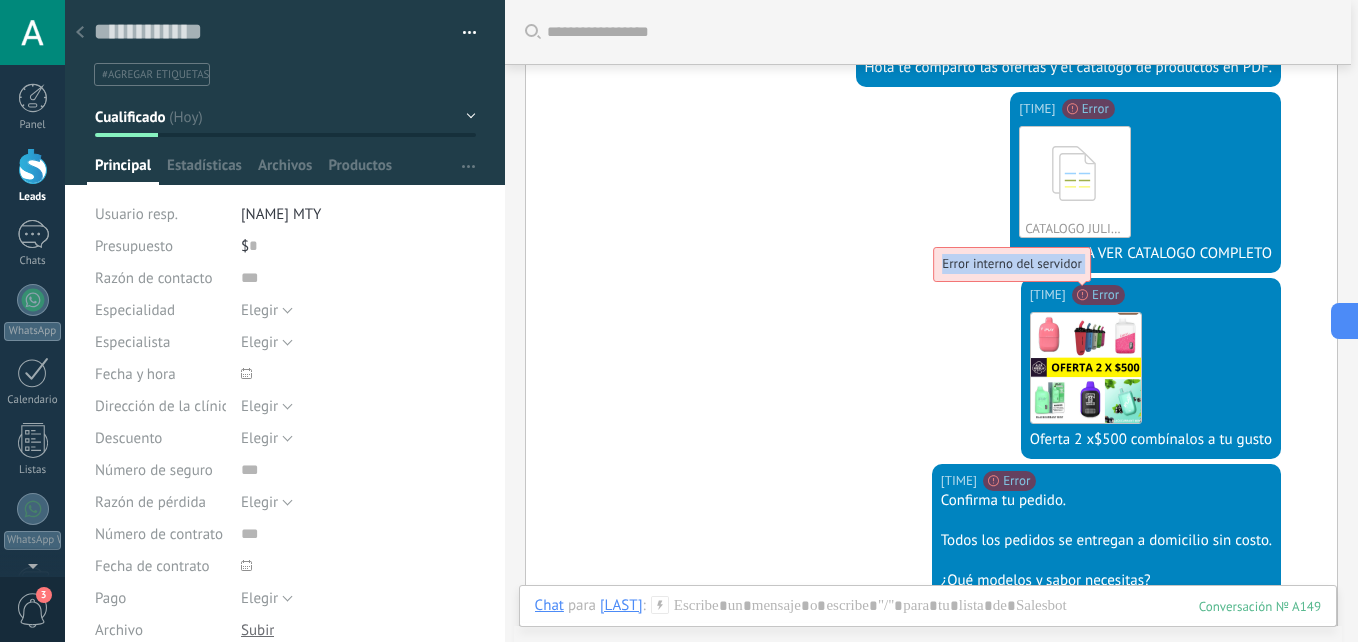 click on "Error interno del servidor" at bounding box center [1012, 263] 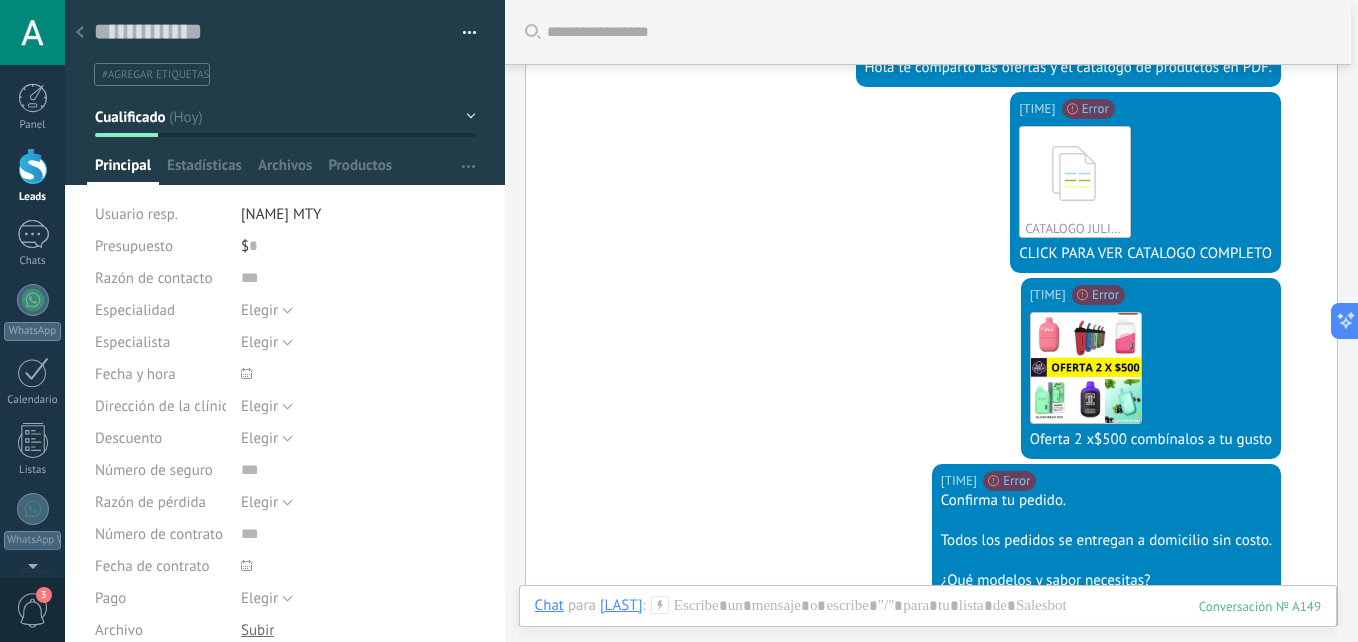 click on "[TIME] SalesBot (Salesbot #3)  Error interno del servidor ErrorCATALOGO JULIO 2025.pdf Descargar CLICK PARA VER CATALOGO COMPLETO" at bounding box center [931, 185] 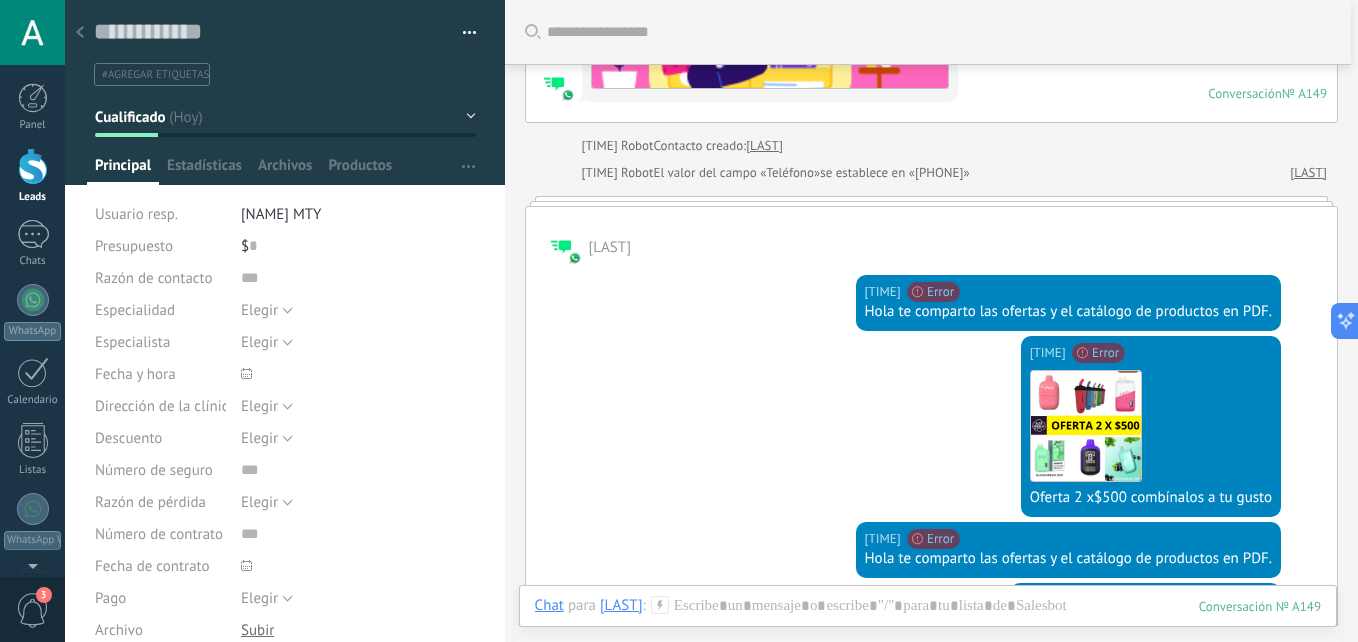 scroll, scrollTop: 450, scrollLeft: 0, axis: vertical 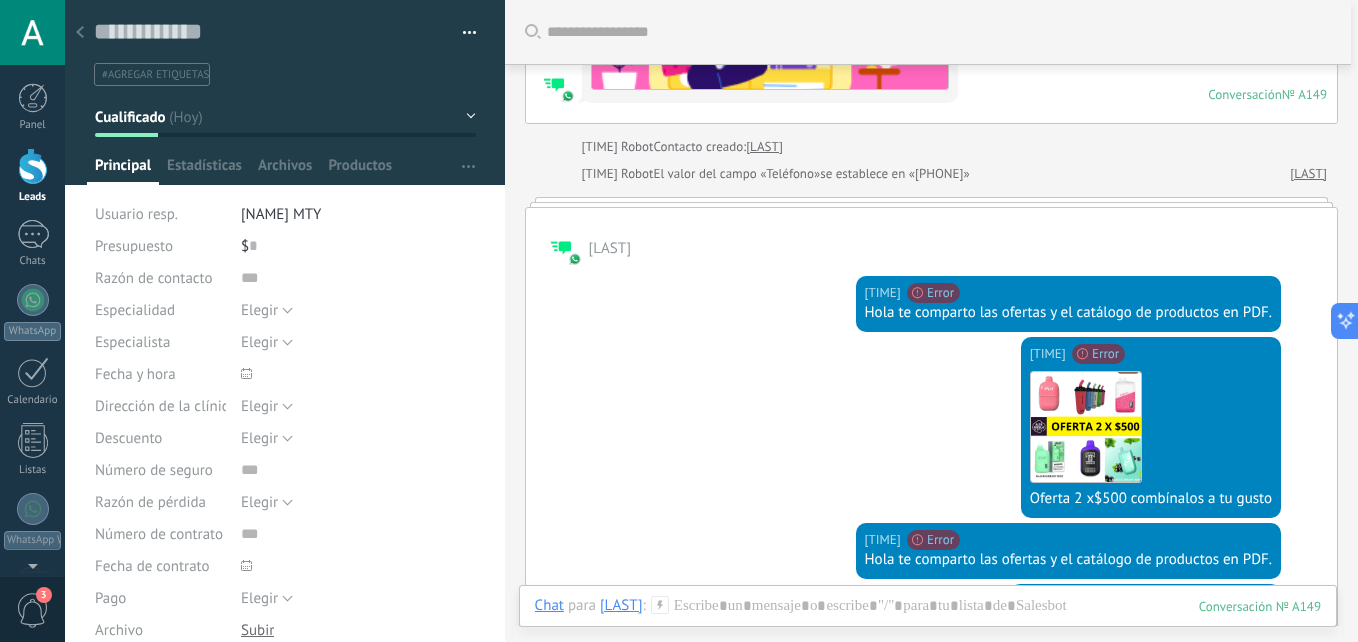 click on "Leads" at bounding box center [32, 176] 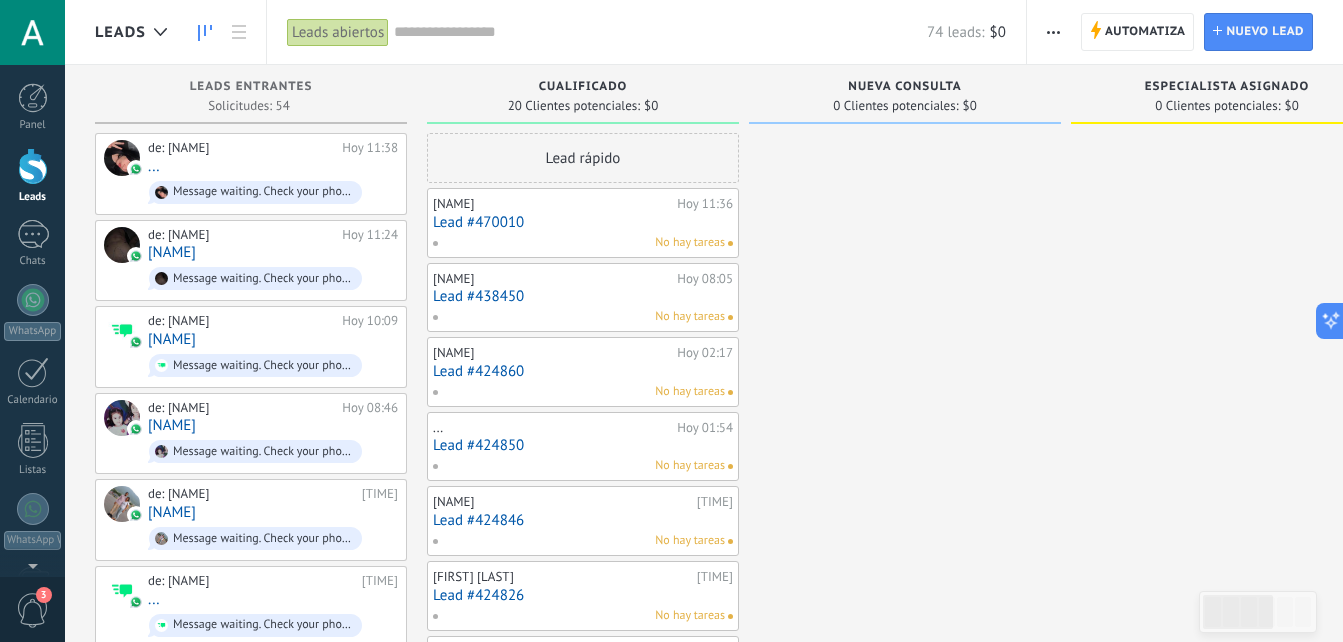 click on "3" at bounding box center (32, 609) 